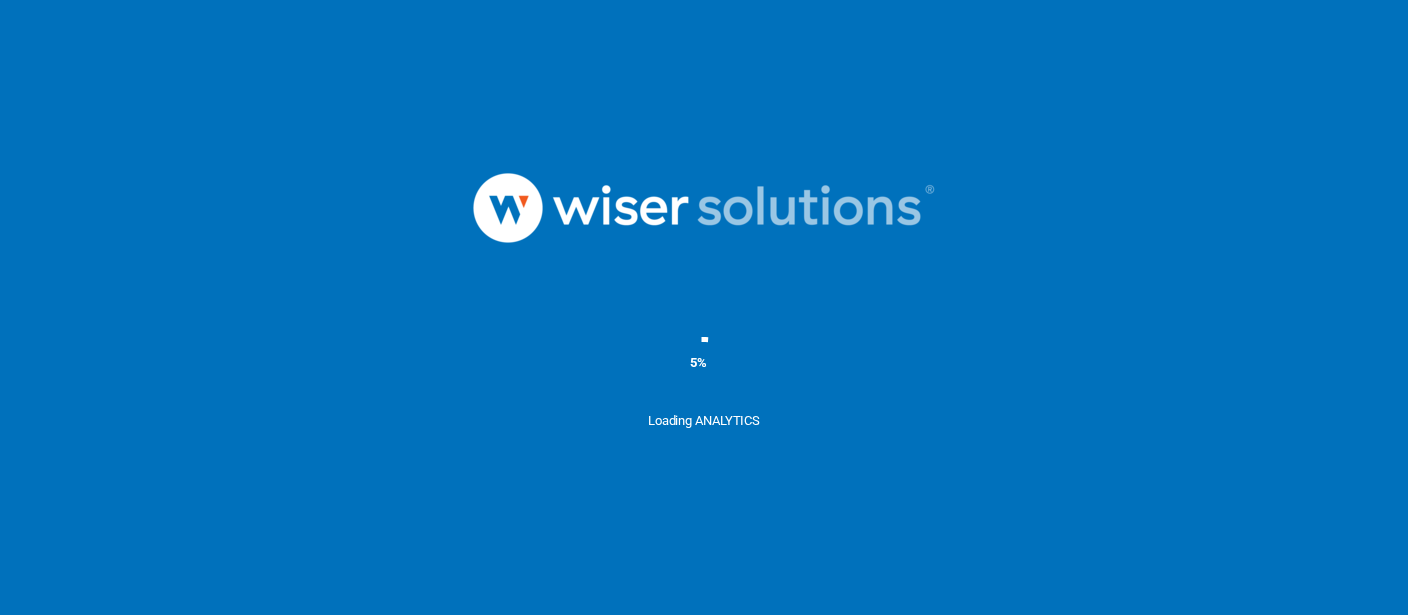 scroll, scrollTop: 0, scrollLeft: 0, axis: both 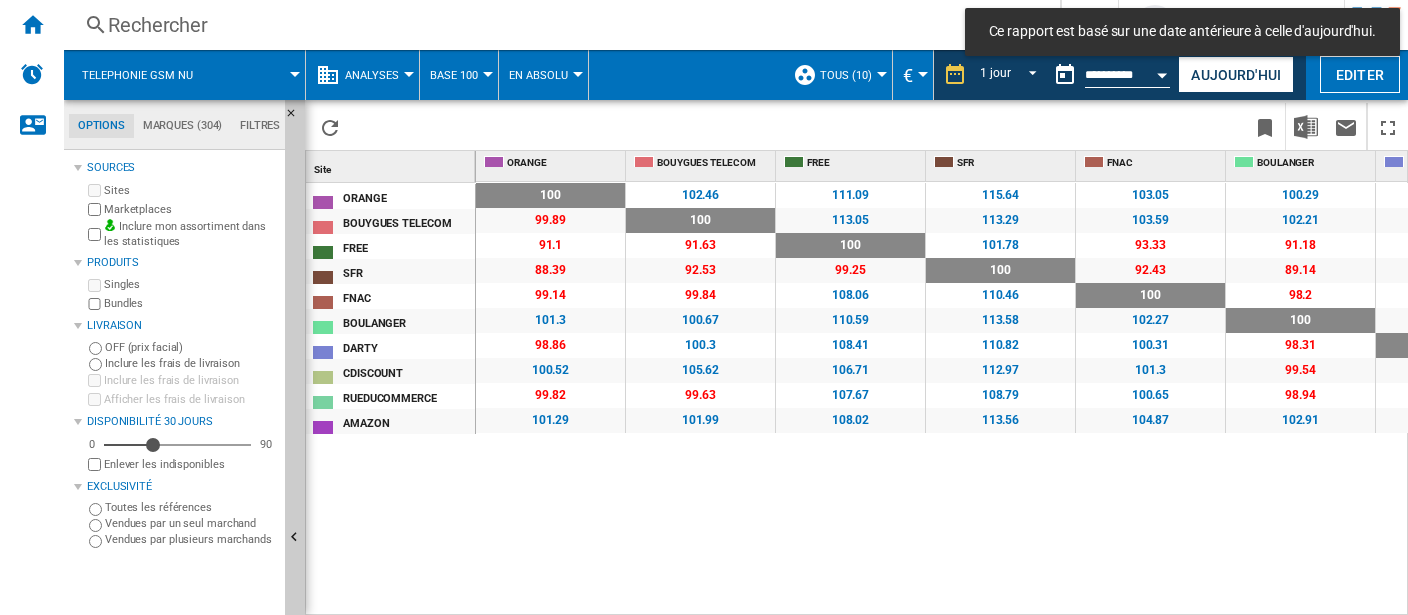 click on "Base 100" at bounding box center [454, 75] 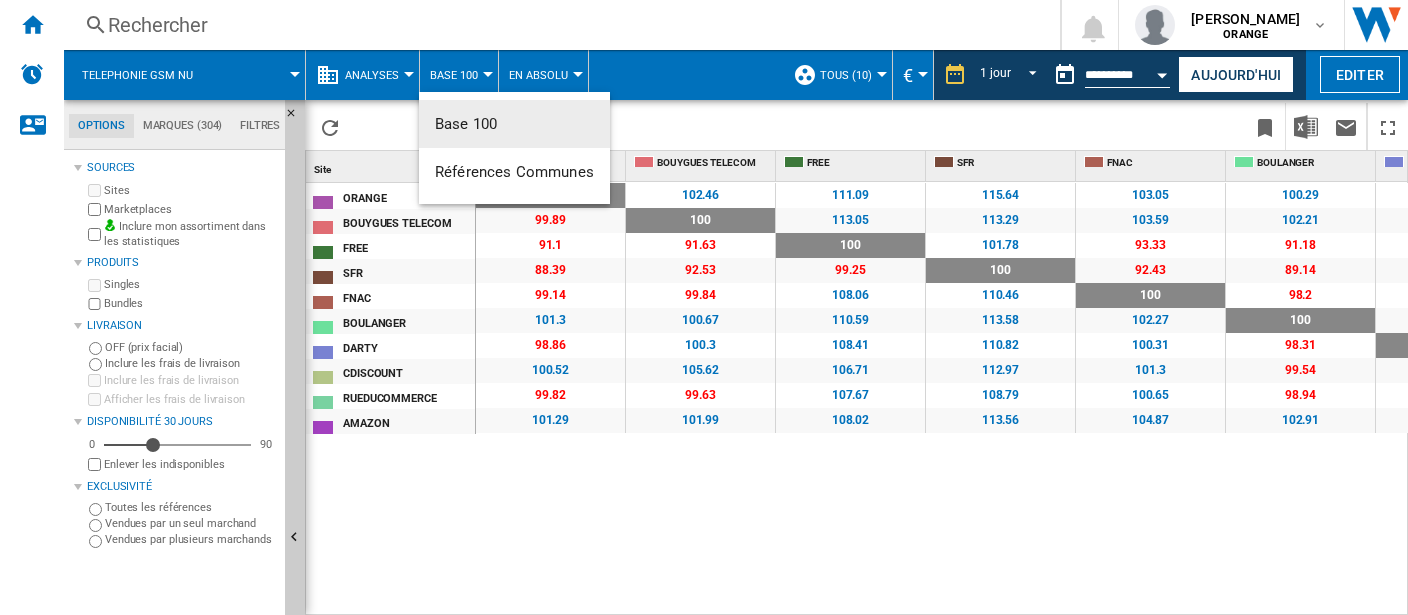 click at bounding box center [704, 307] 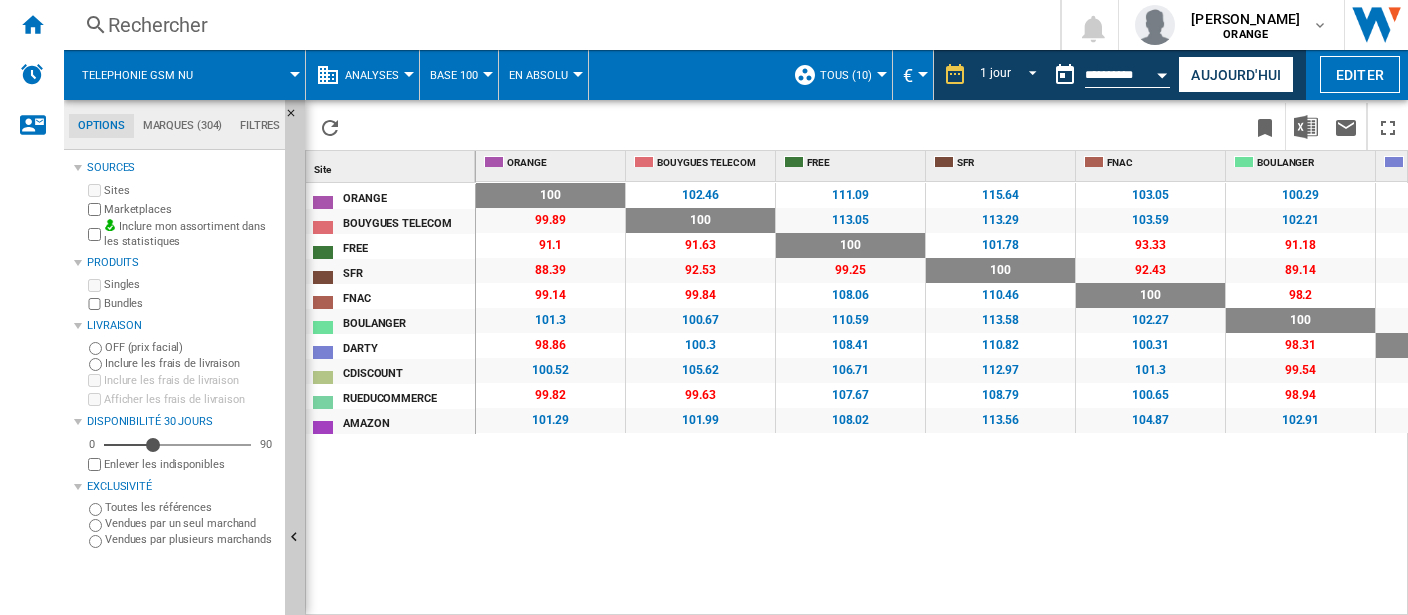 click on "Analyses" at bounding box center [372, 75] 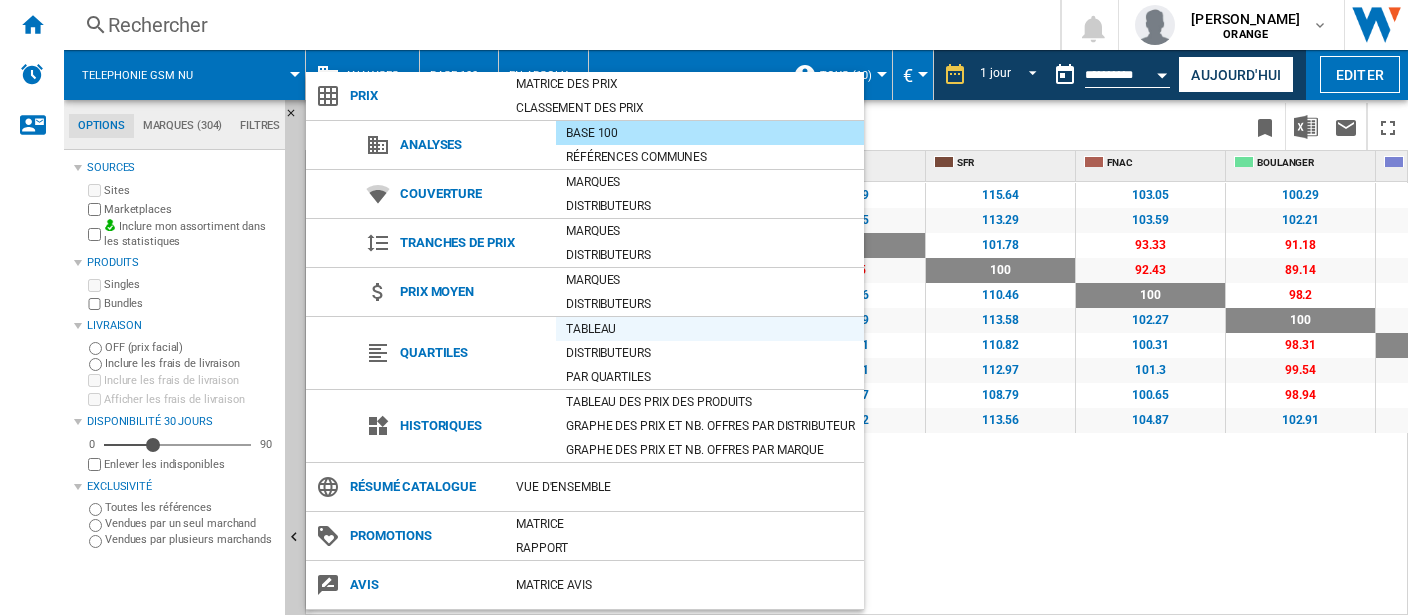 click on "Tableau" at bounding box center (710, 329) 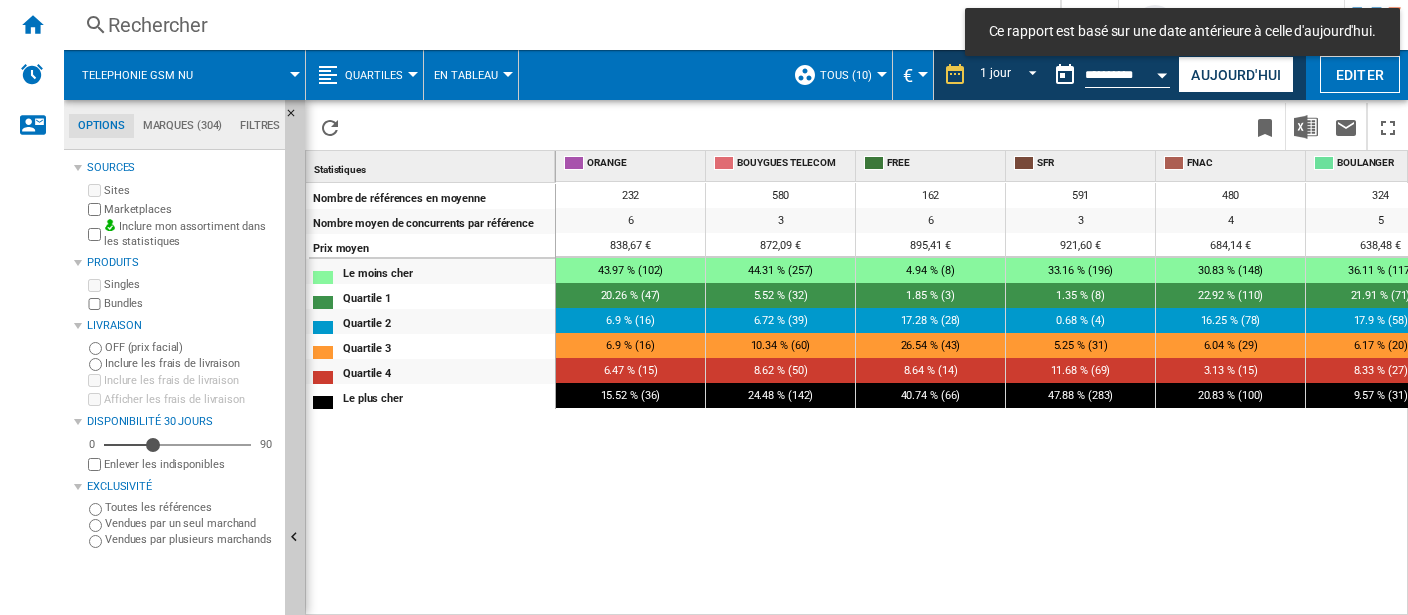 scroll, scrollTop: 0, scrollLeft: 246, axis: horizontal 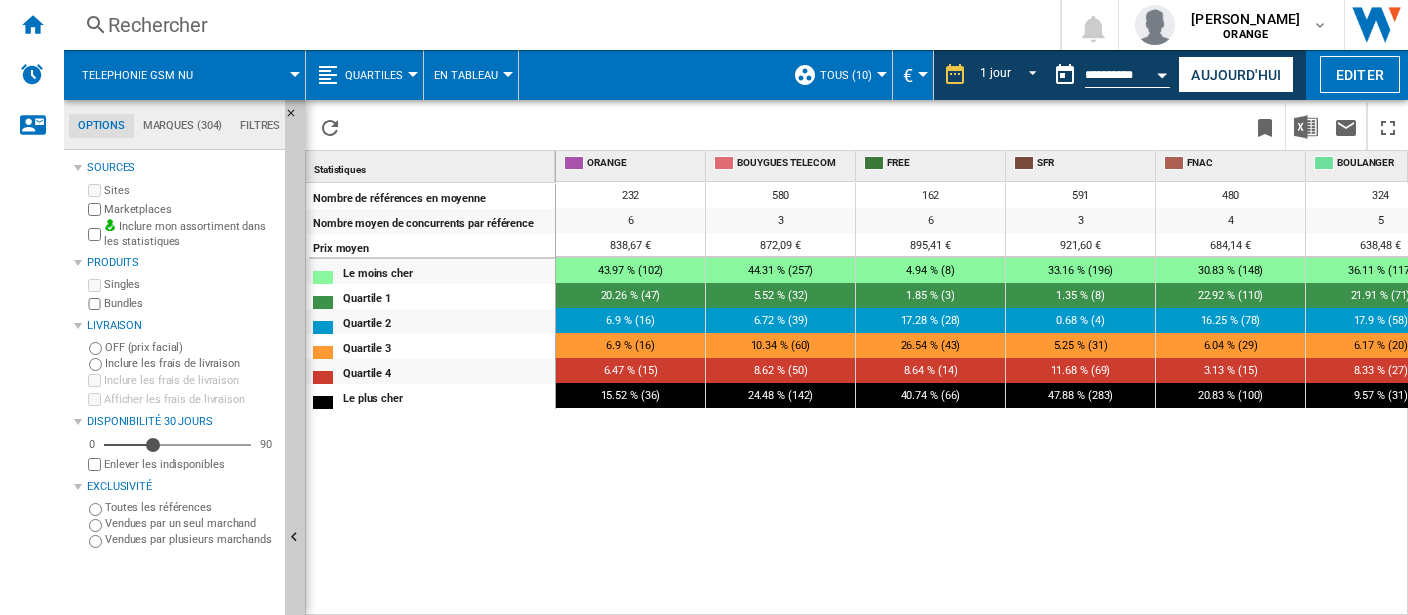 click on "Quartiles" at bounding box center [379, 75] 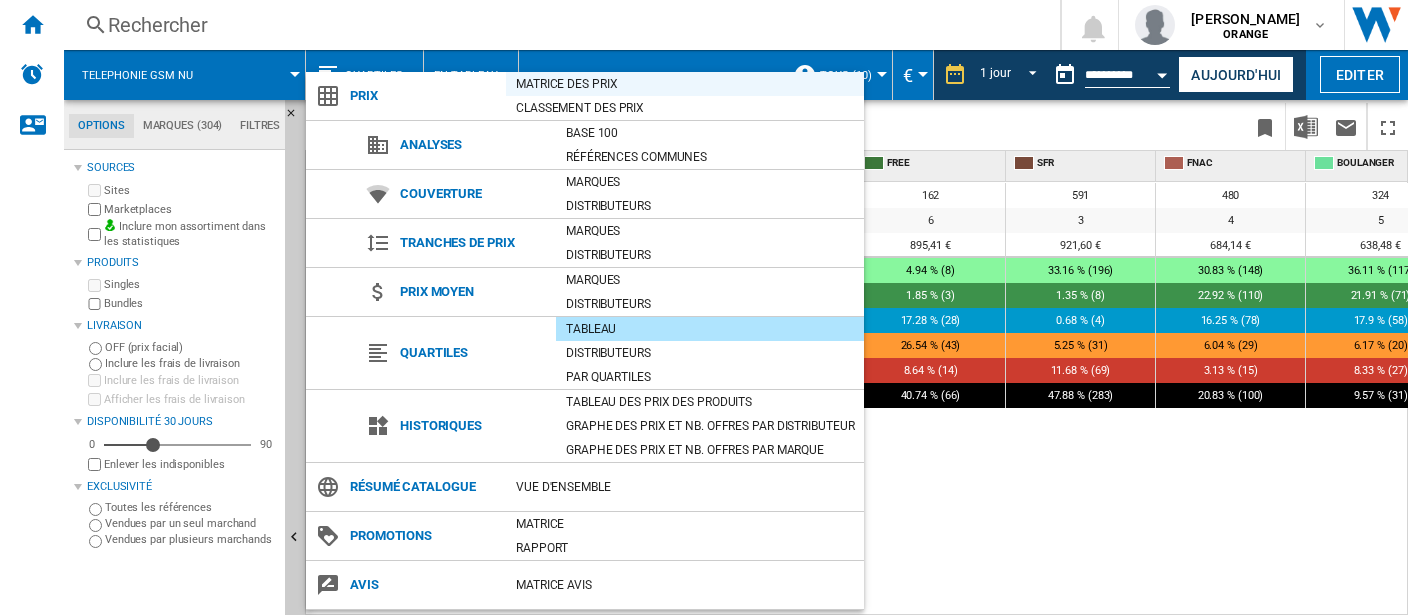 click on "Matrice des prix" at bounding box center [685, 84] 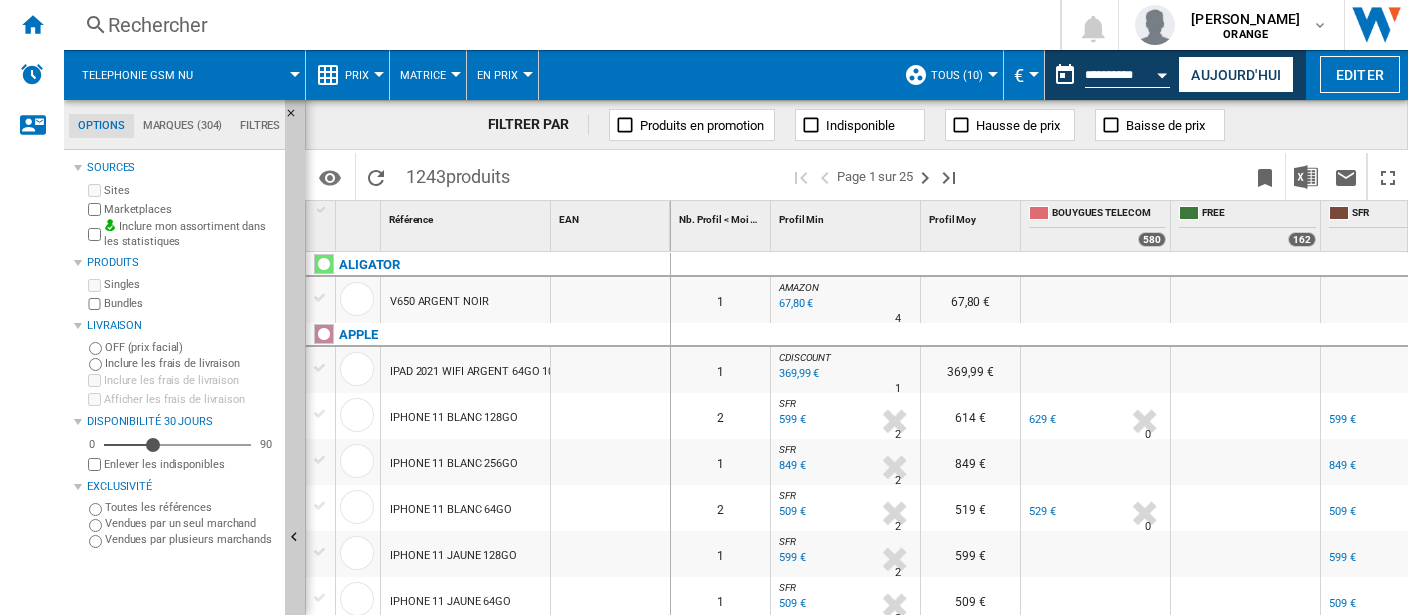 scroll, scrollTop: 585, scrollLeft: 0, axis: vertical 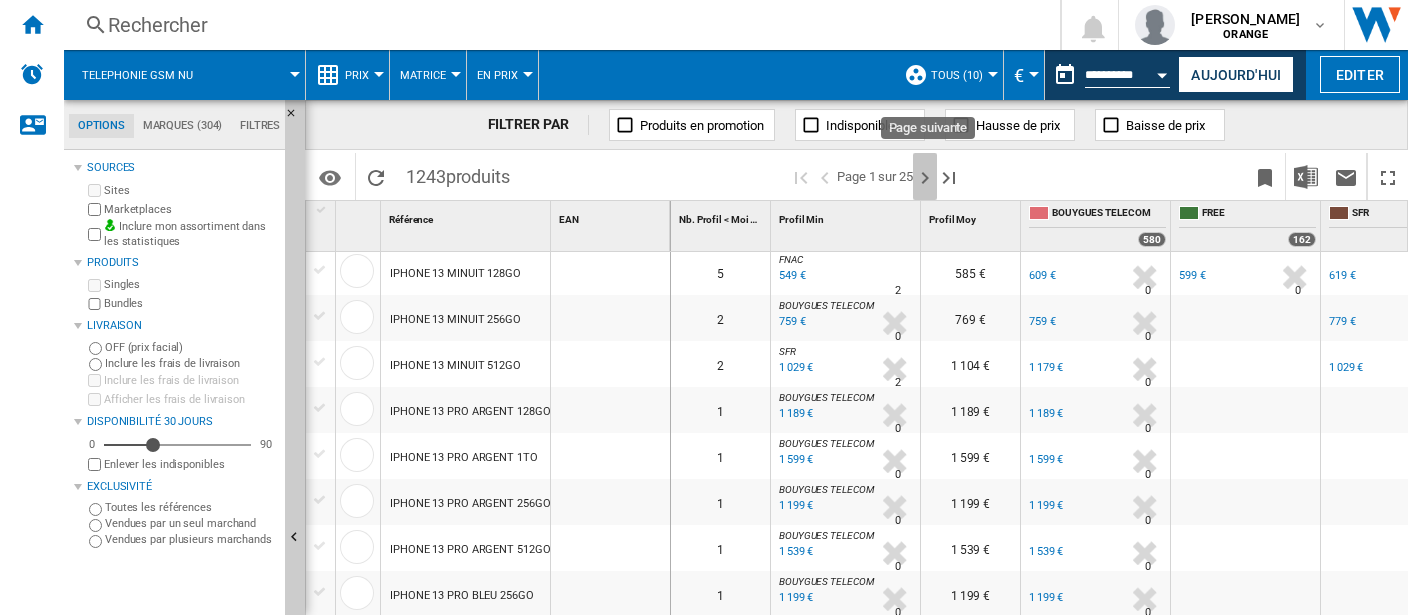 click at bounding box center [925, 178] 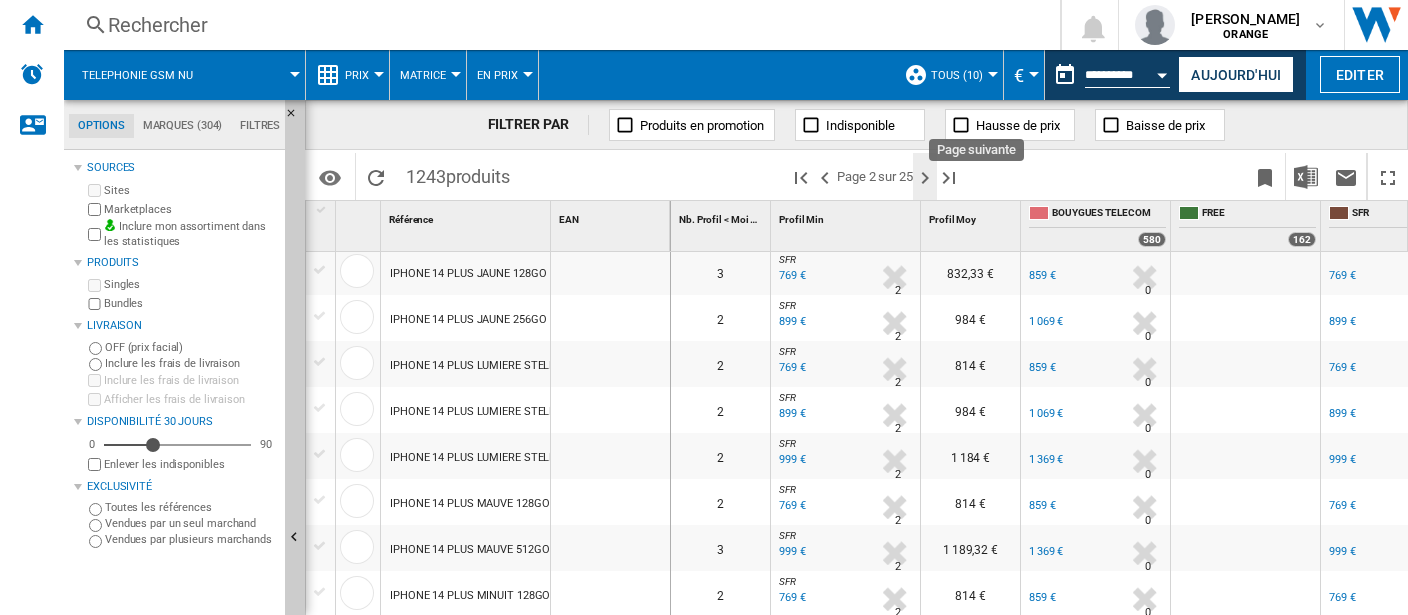 click at bounding box center [925, 178] 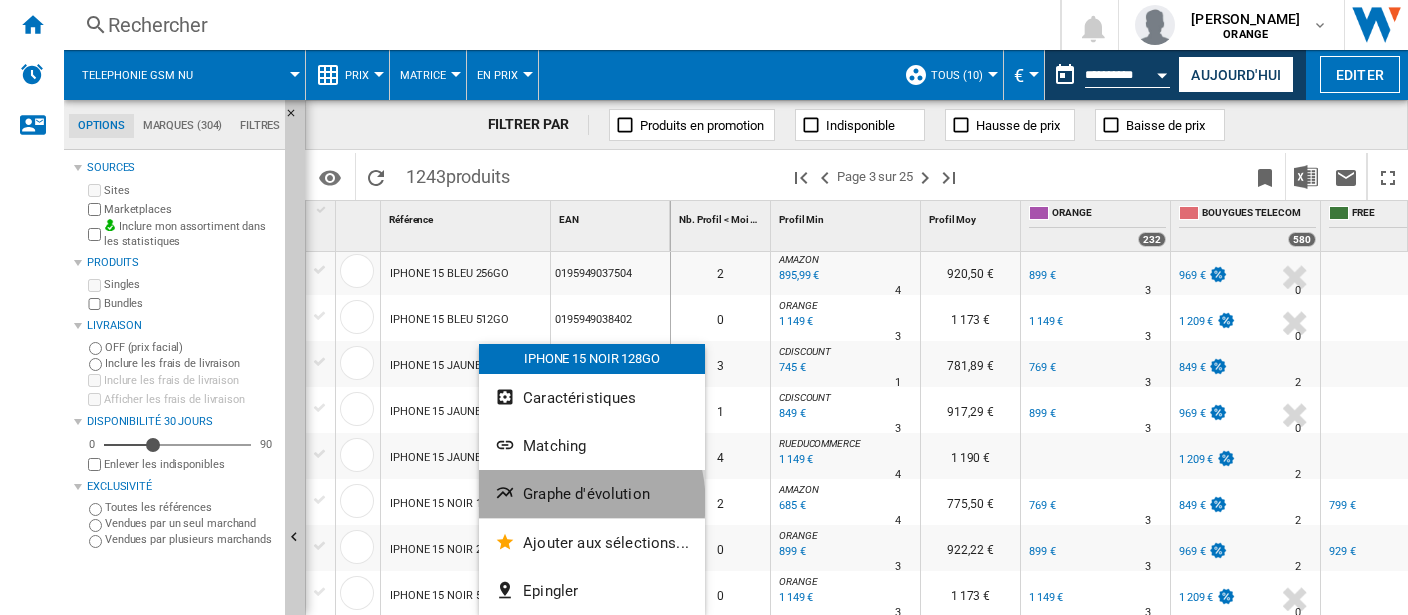 click on "Graphe d'évolution" at bounding box center (586, 494) 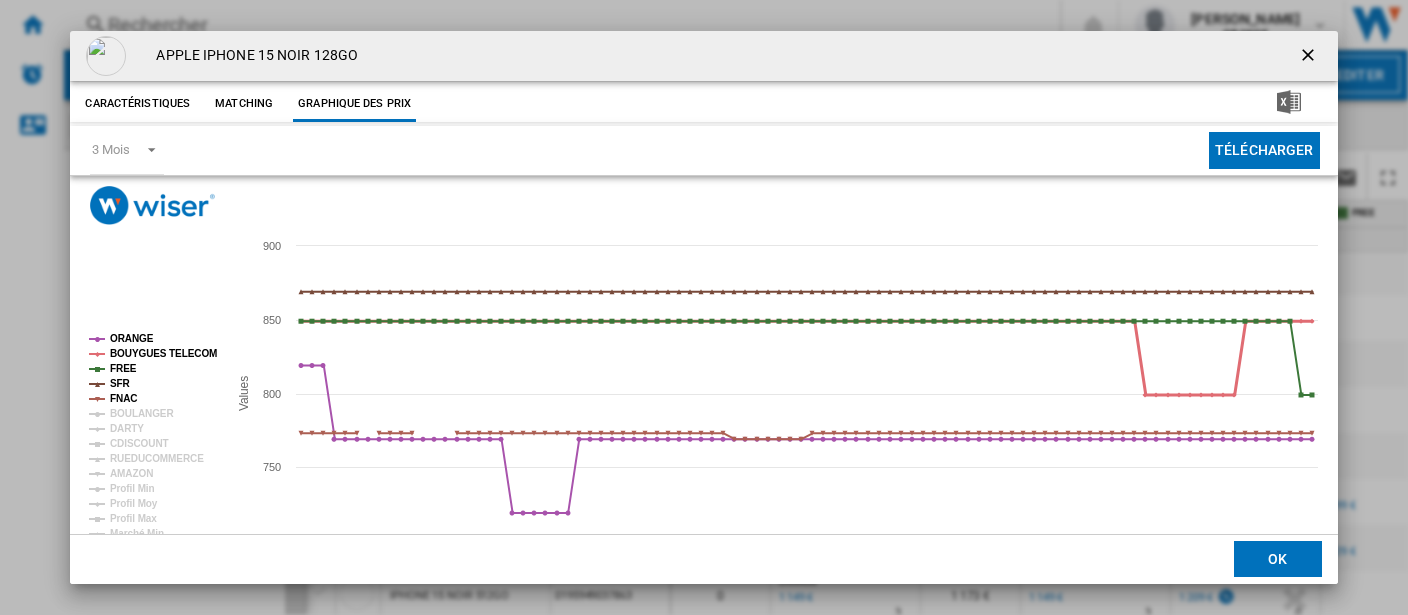 click on "BOUYGUES TELECOM" 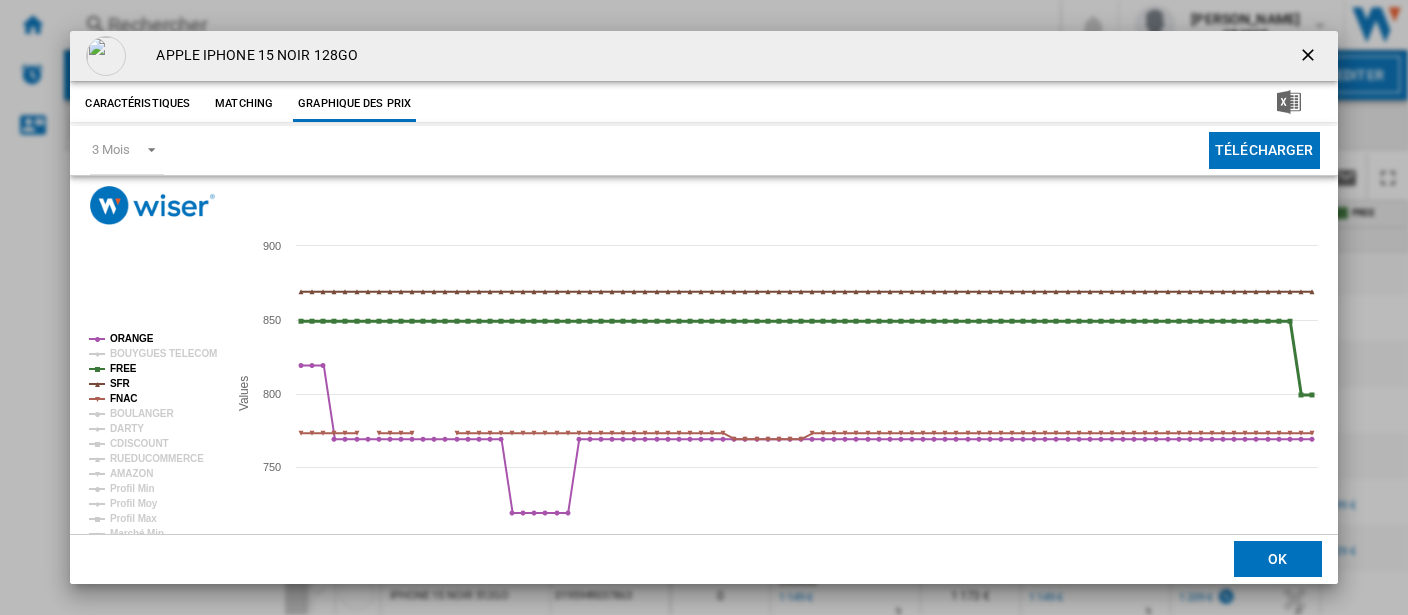 click on "FREE" 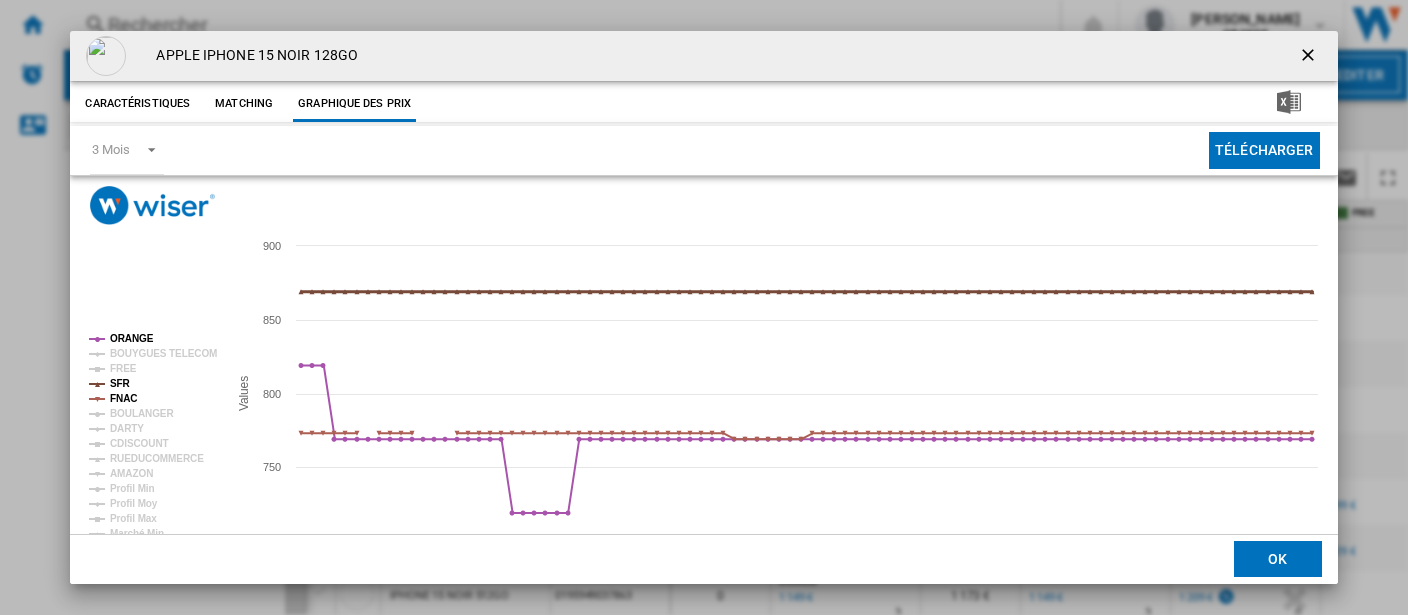 click on "SFR" 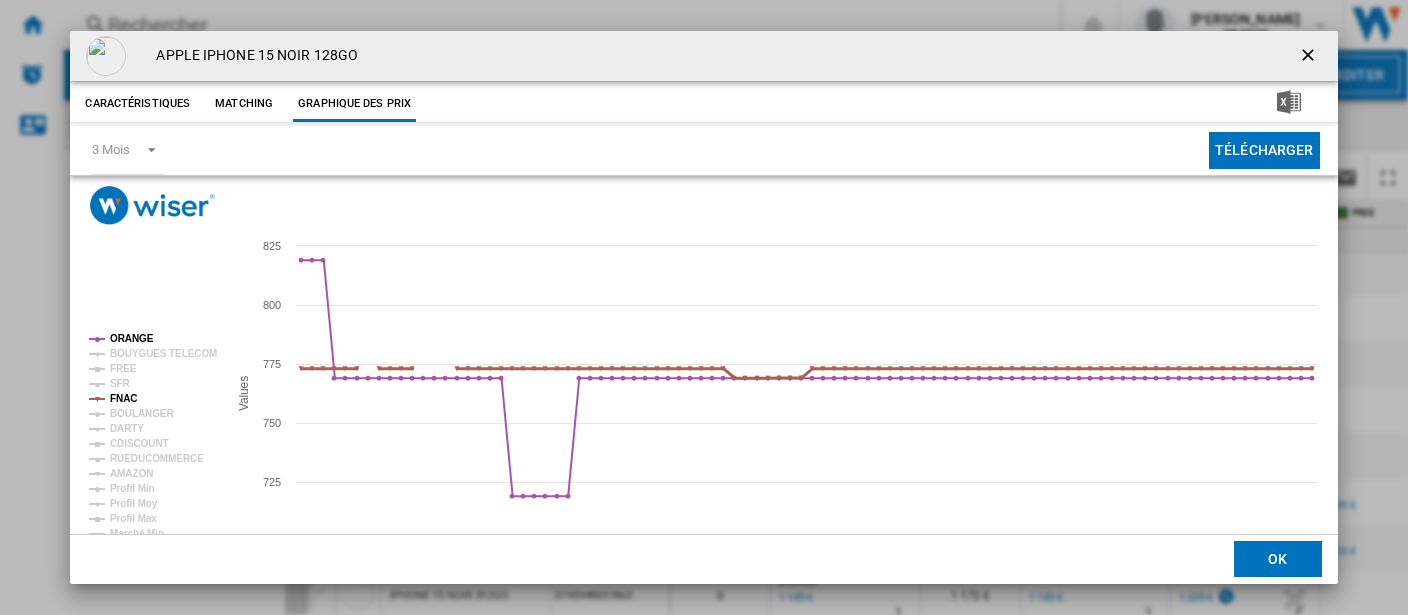 click on "FNAC" 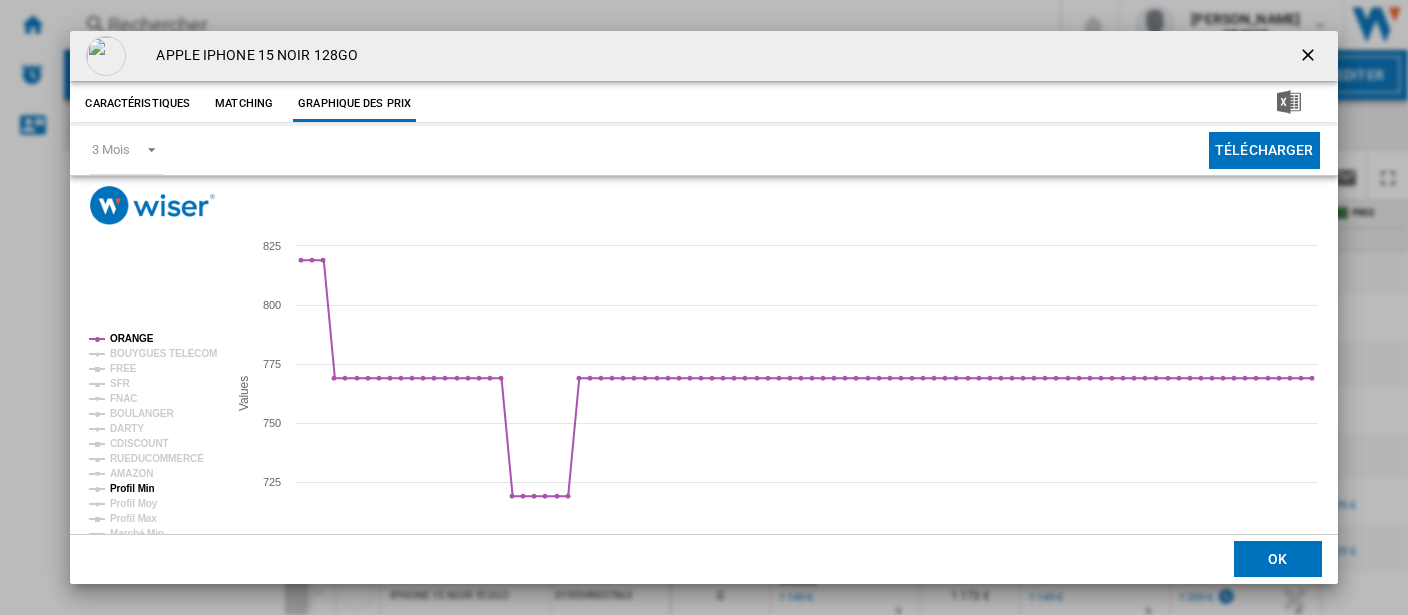 click on "Profil Min" 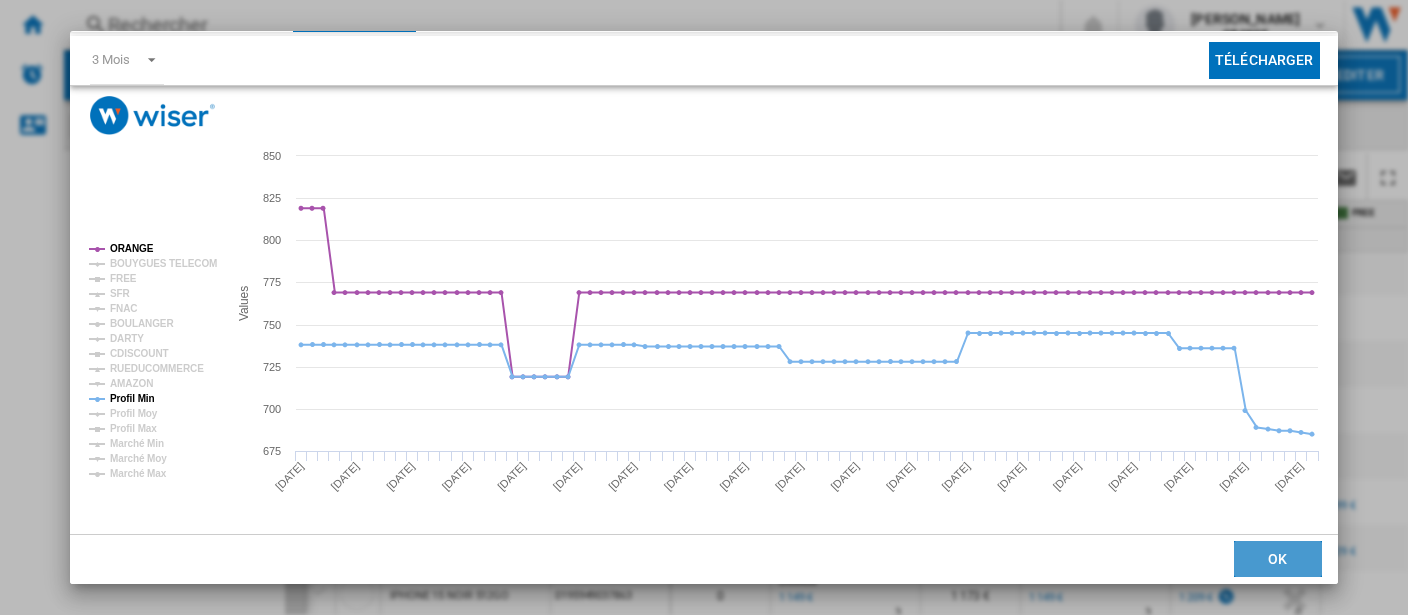 click on "OK" 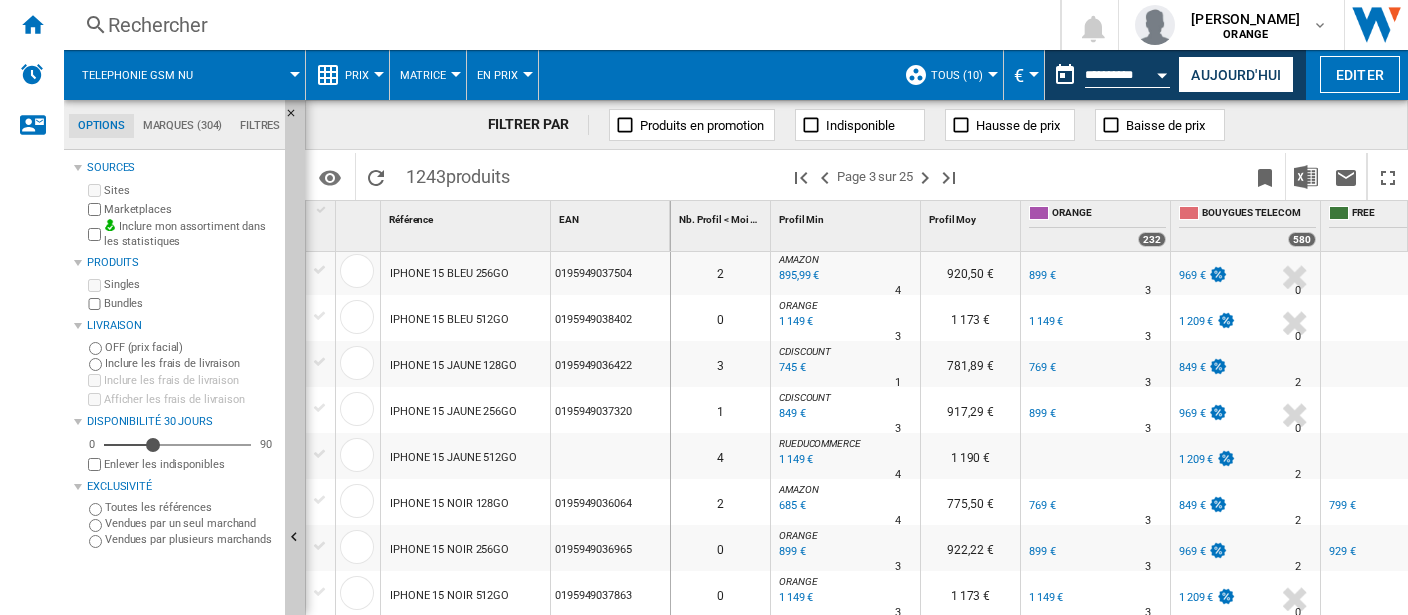 scroll, scrollTop: 1943, scrollLeft: 0, axis: vertical 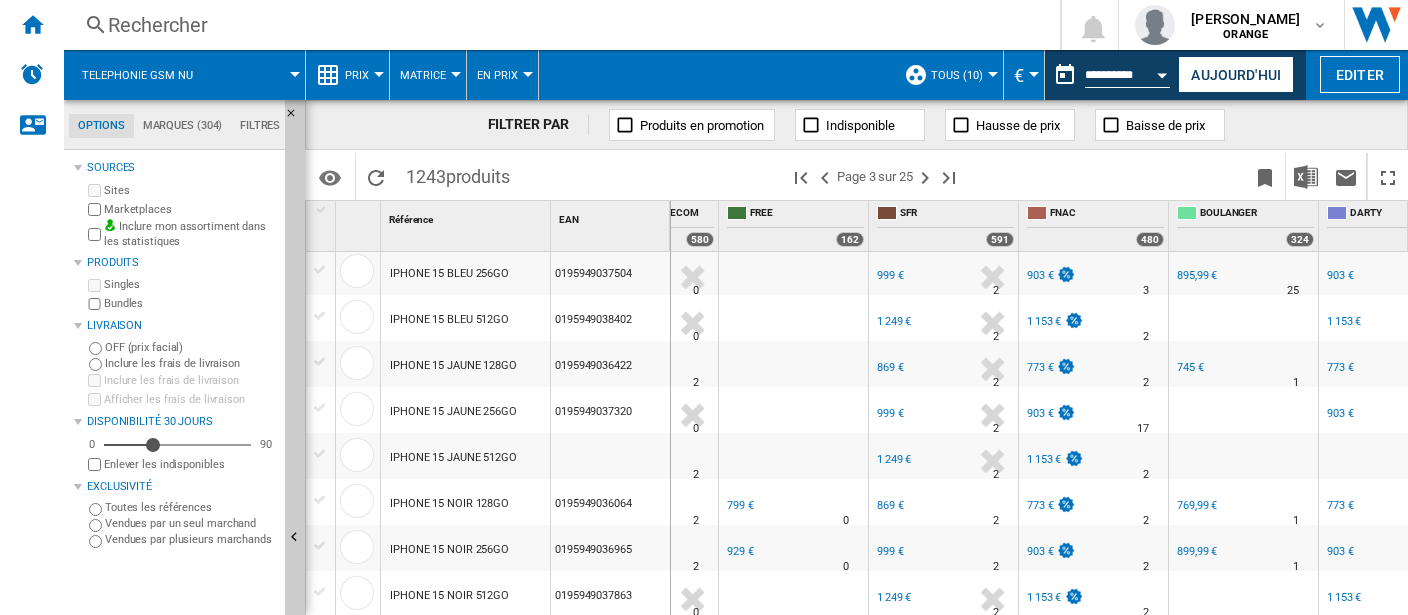 click on "773 €" at bounding box center [1040, 505] 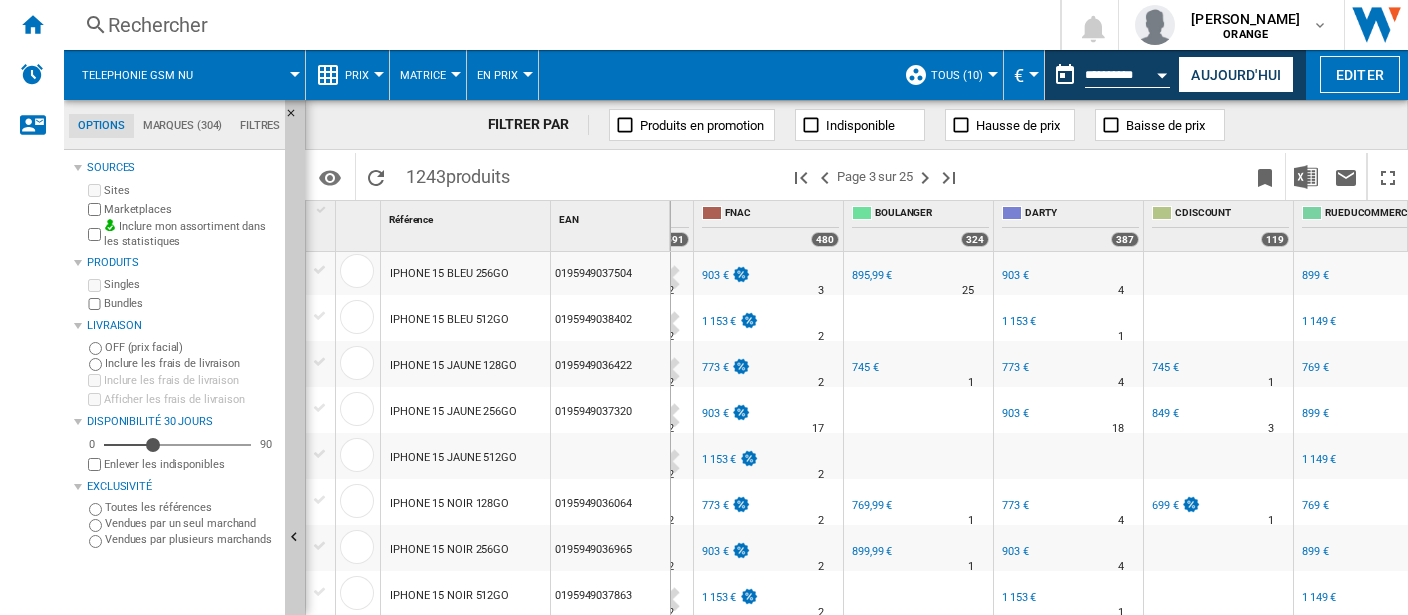 scroll, scrollTop: 0, scrollLeft: 1102, axis: horizontal 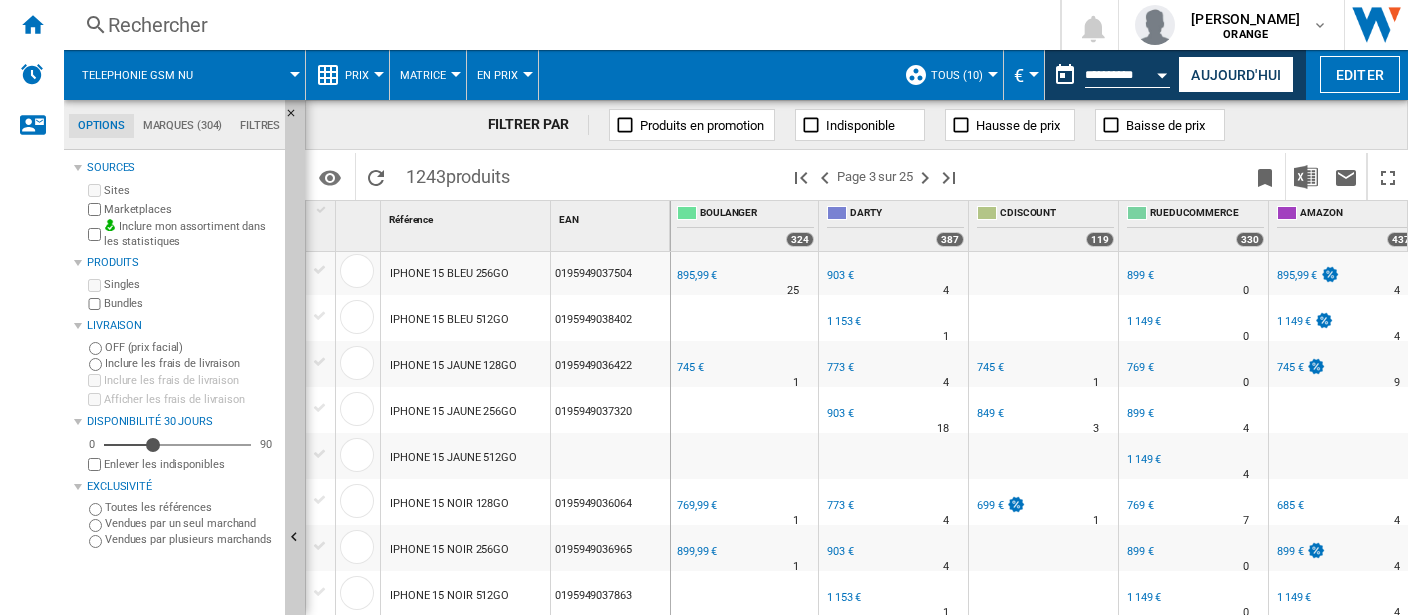 click on "699 €" at bounding box center (990, 505) 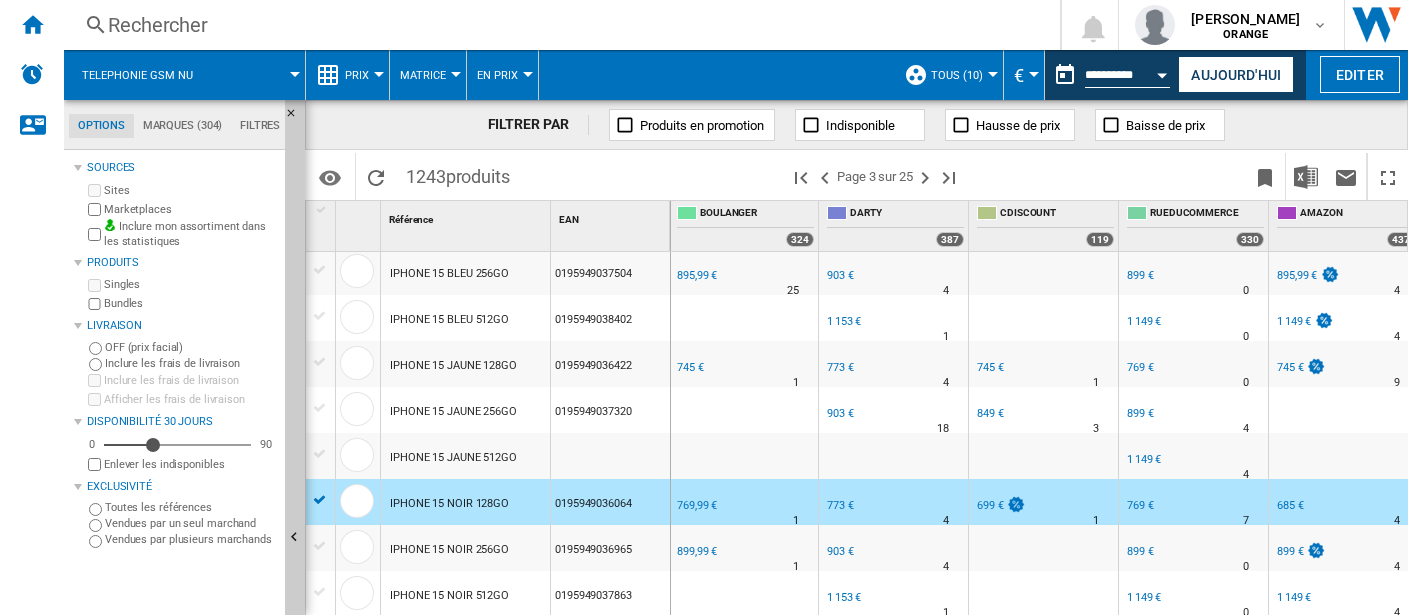 scroll, scrollTop: 1960, scrollLeft: 1112, axis: both 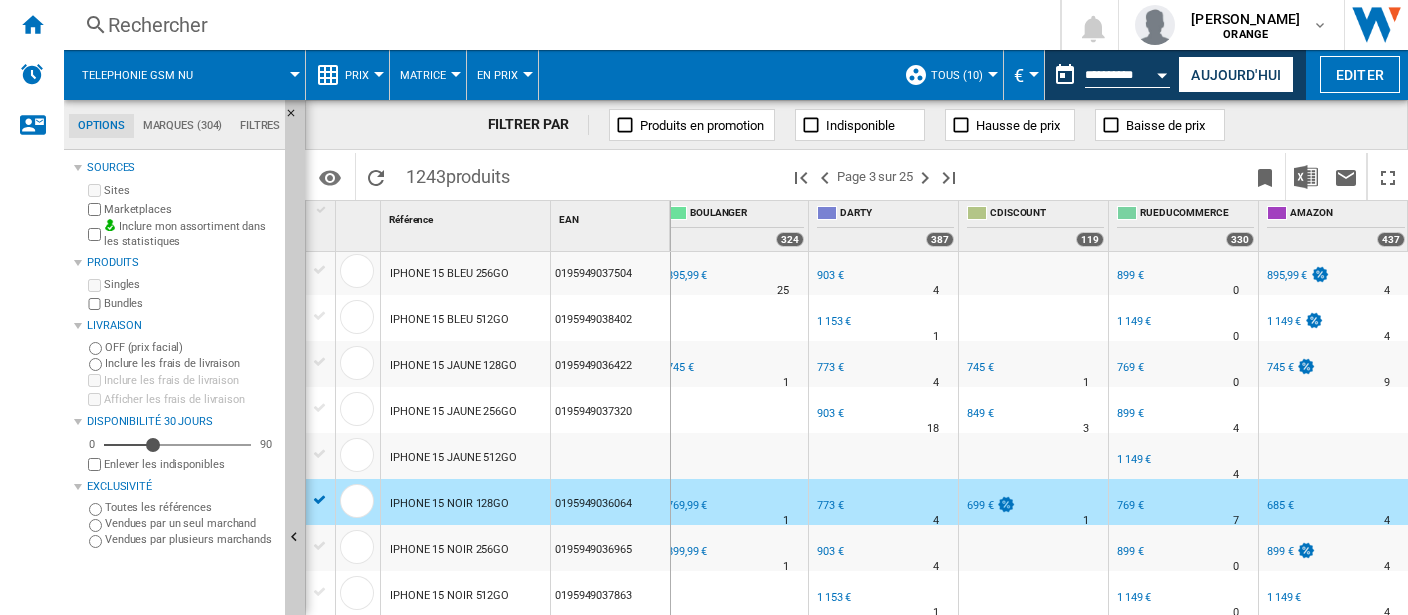 click on "699 €" at bounding box center [980, 505] 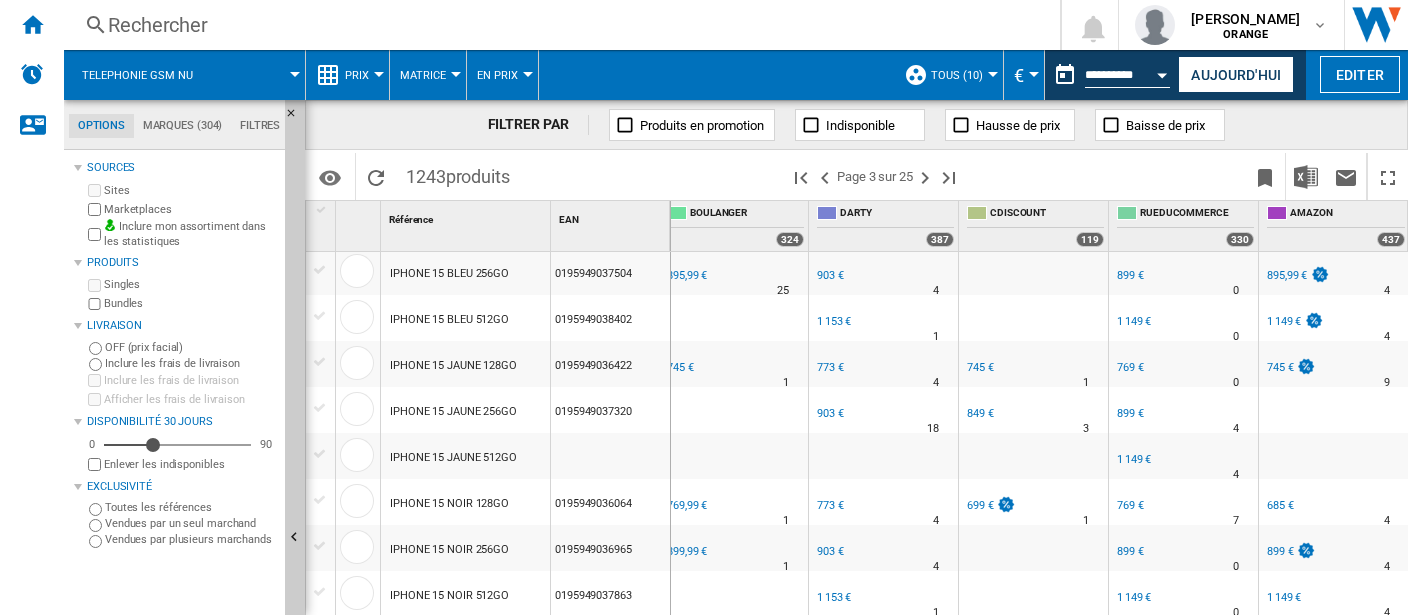 click on "699 €" at bounding box center (980, 505) 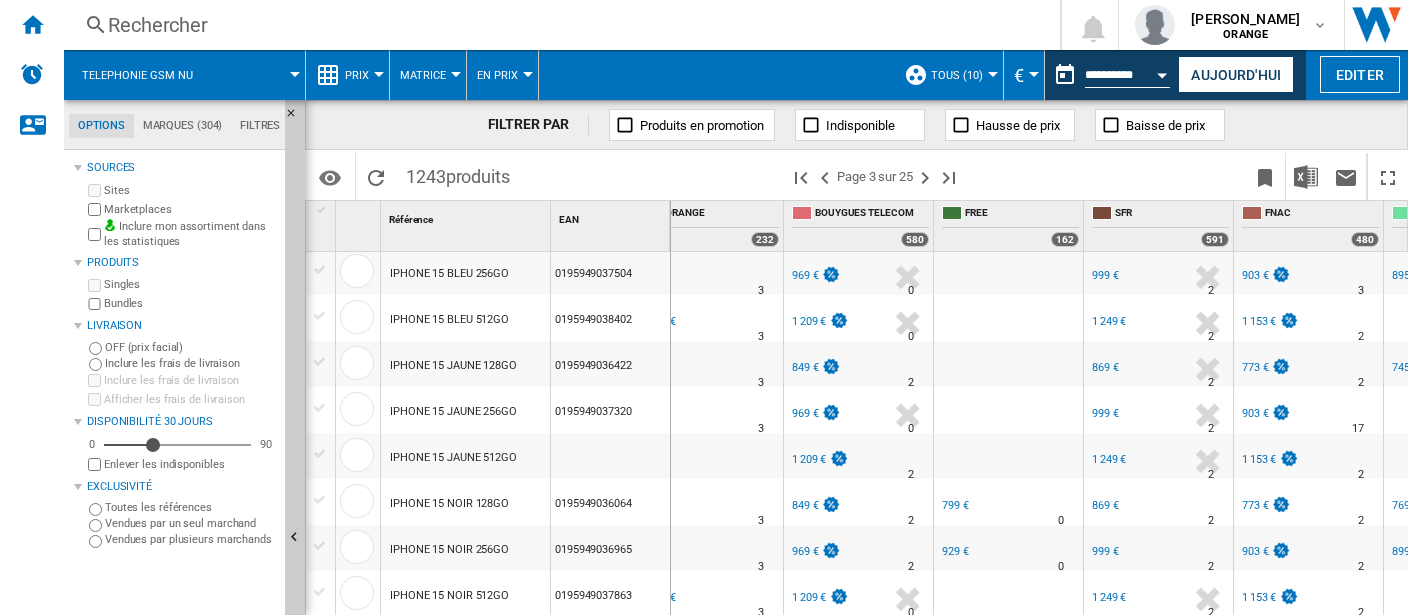 scroll, scrollTop: 1960, scrollLeft: 0, axis: vertical 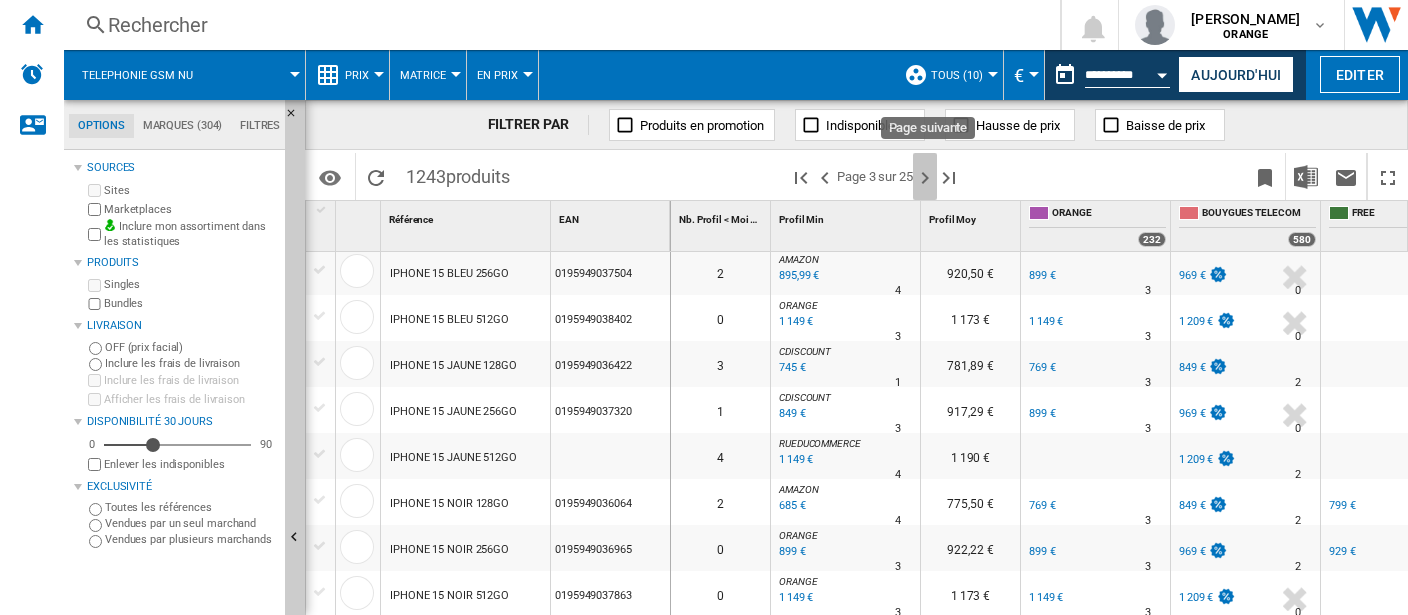 click at bounding box center (925, 178) 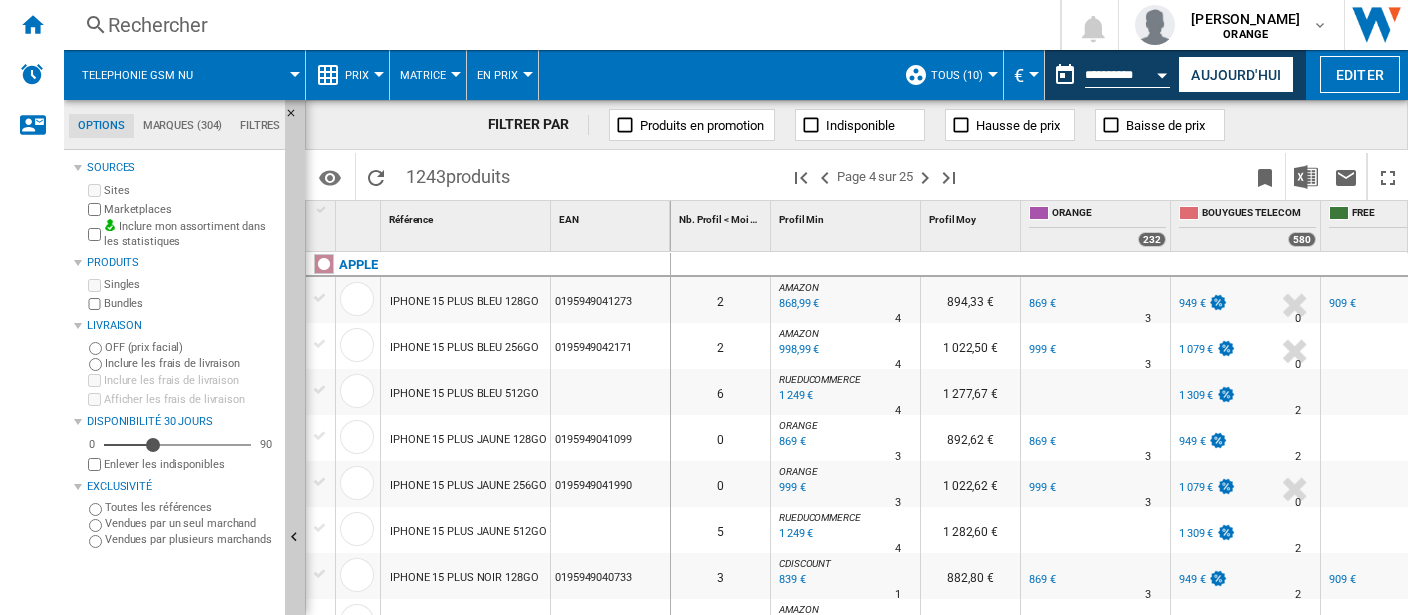 click on "1 079 €" at bounding box center (1196, 349) 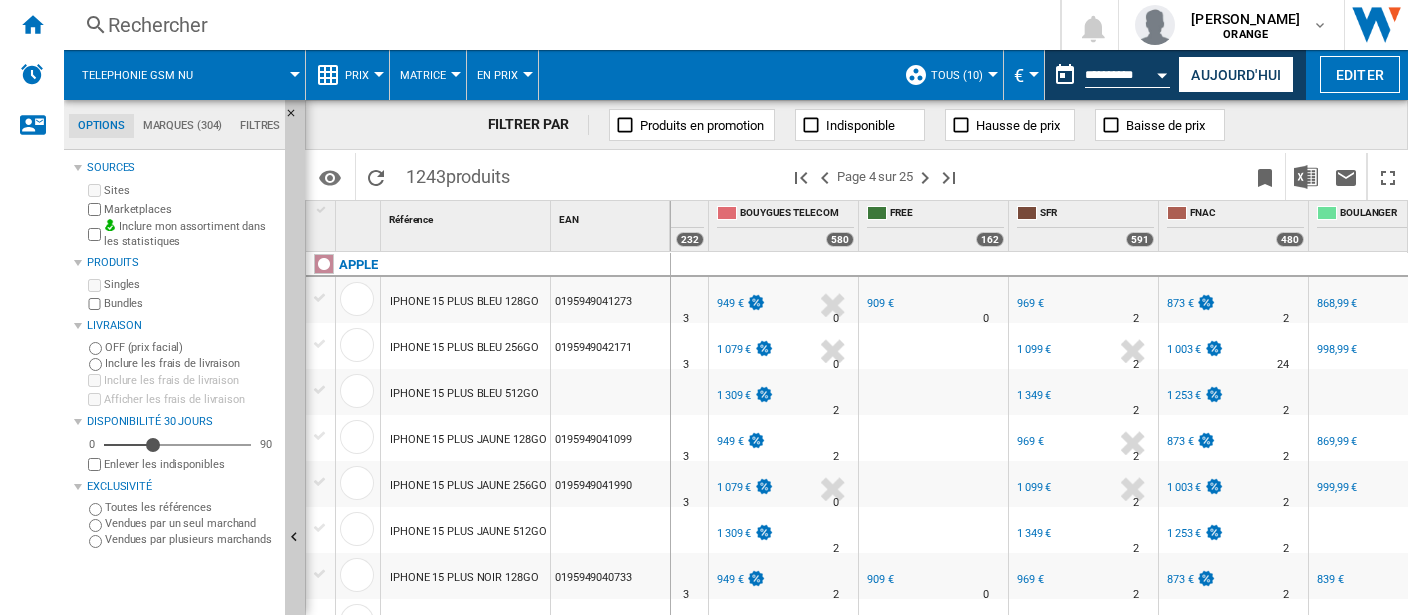 scroll, scrollTop: 0, scrollLeft: 566, axis: horizontal 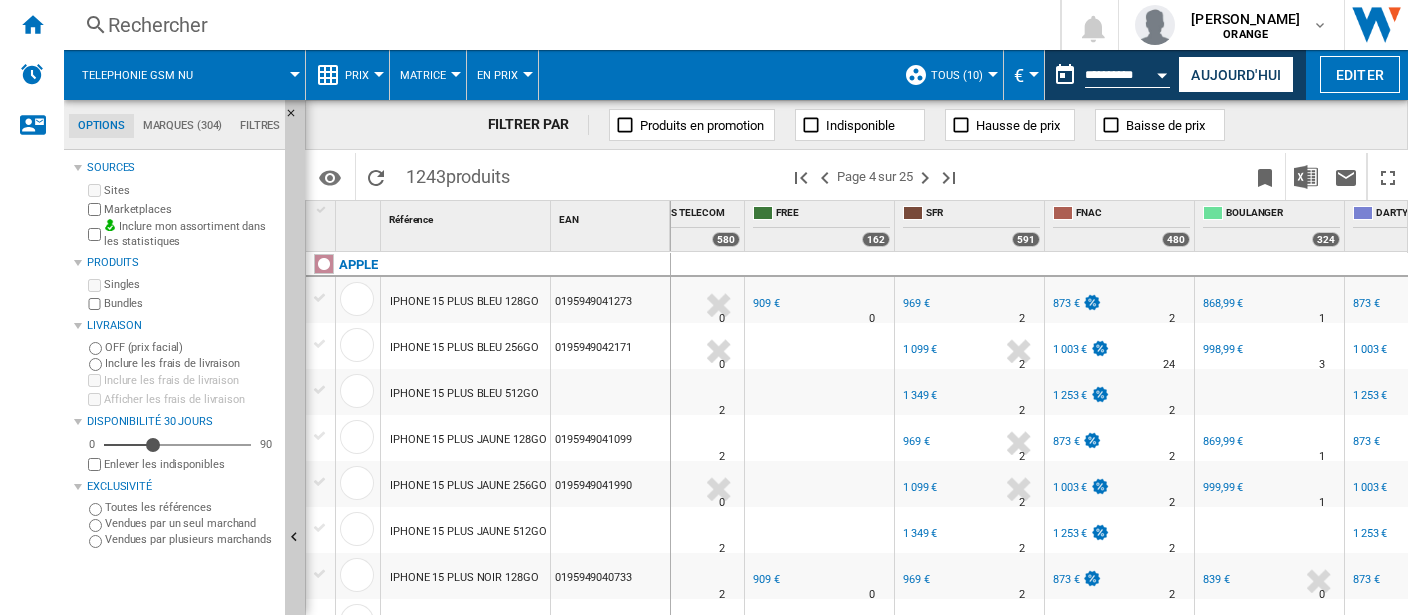 click on "1 253 €" at bounding box center (1070, 395) 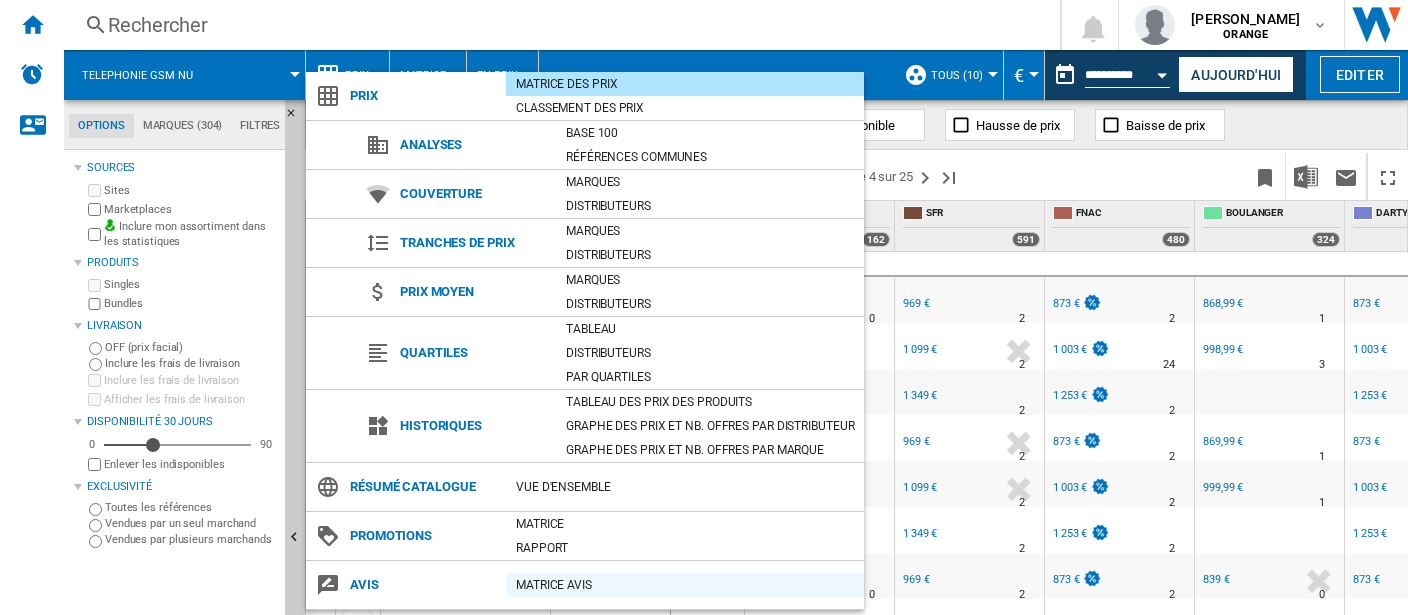 click on "Matrice AVIS" at bounding box center [685, 585] 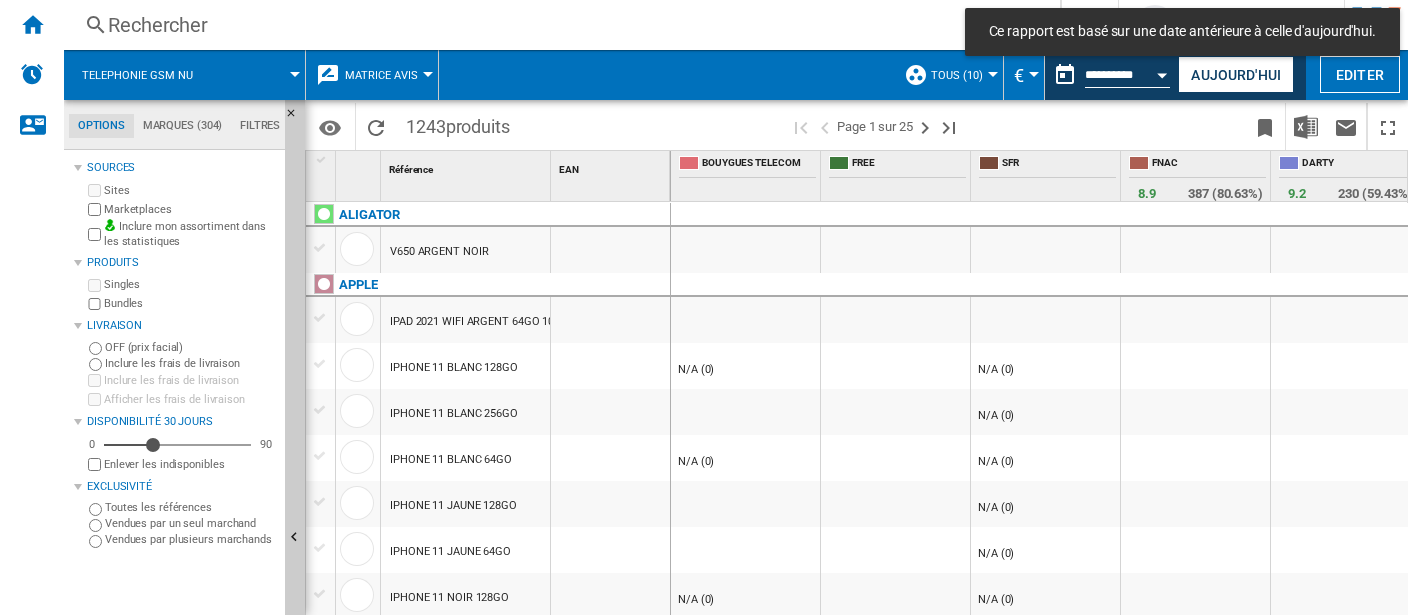 scroll, scrollTop: 0, scrollLeft: 265, axis: horizontal 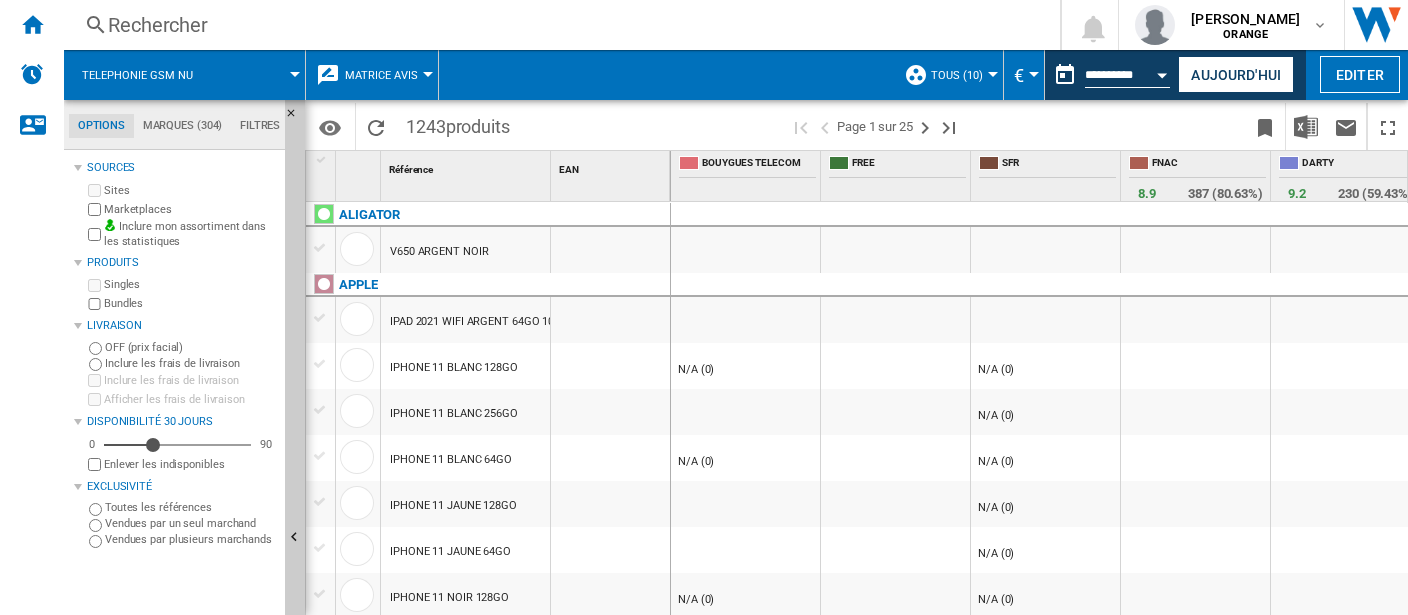 click on "Matrice AVIS" at bounding box center (386, 75) 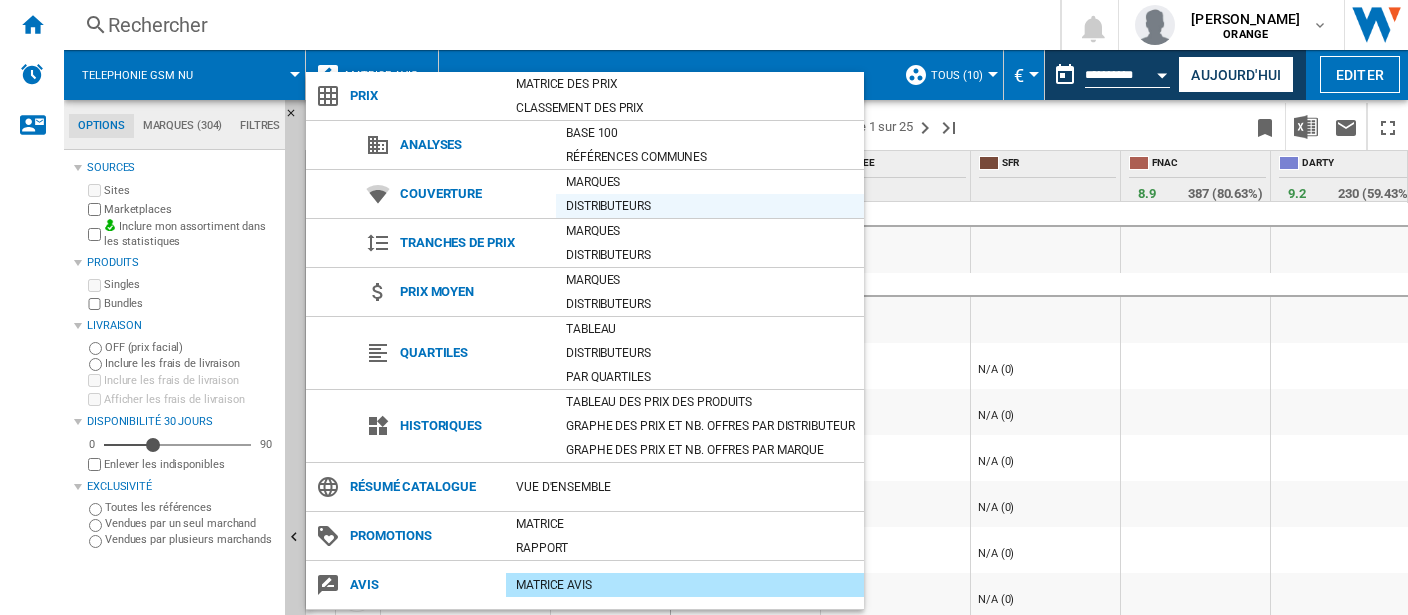 click on "Distributeurs" at bounding box center [710, 206] 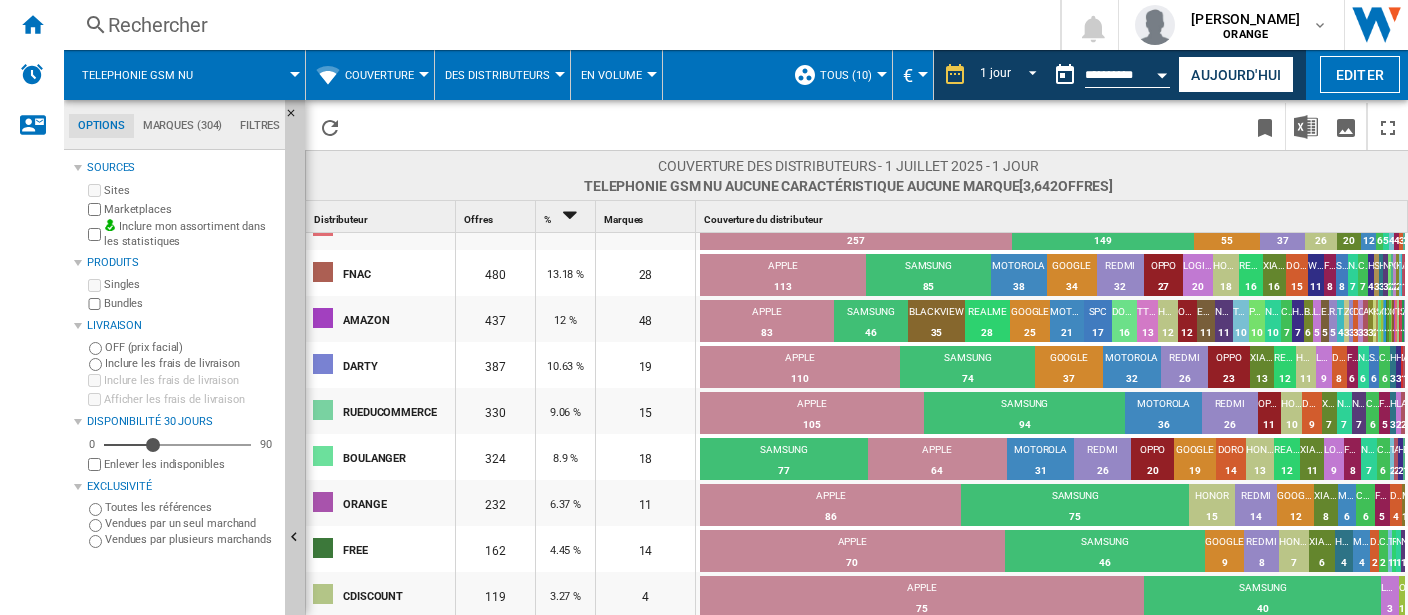 scroll, scrollTop: 0, scrollLeft: 0, axis: both 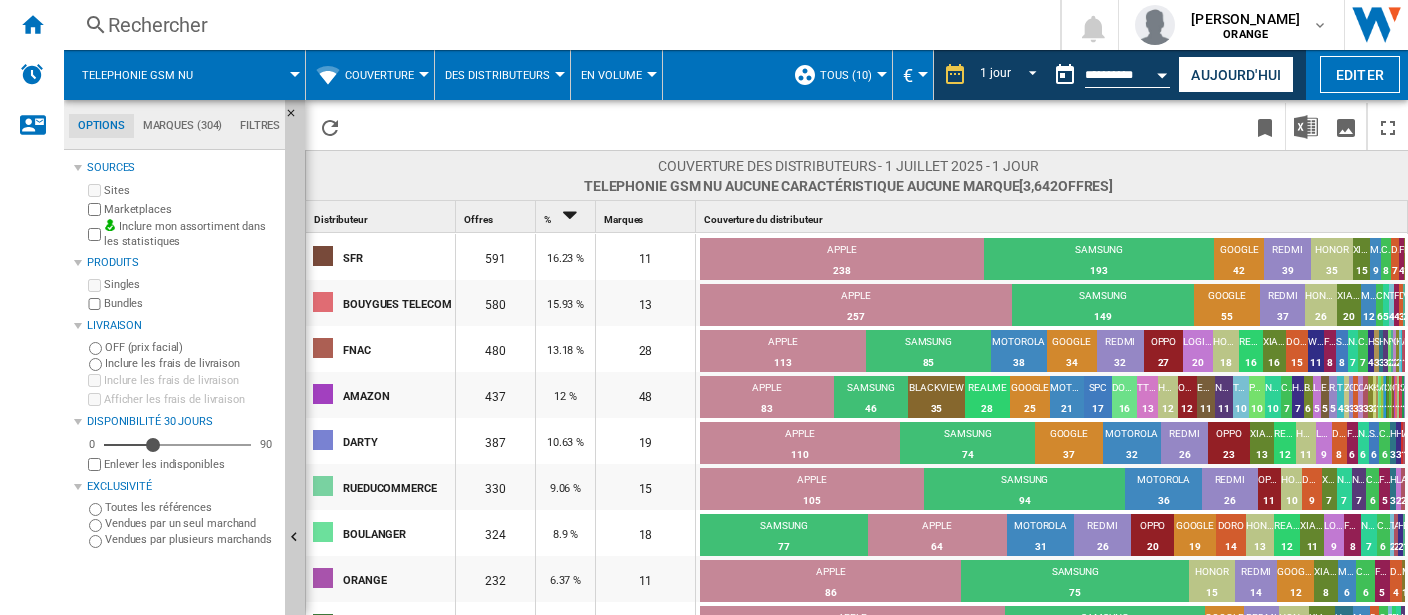 click on "Des Distributeurs" at bounding box center [502, 75] 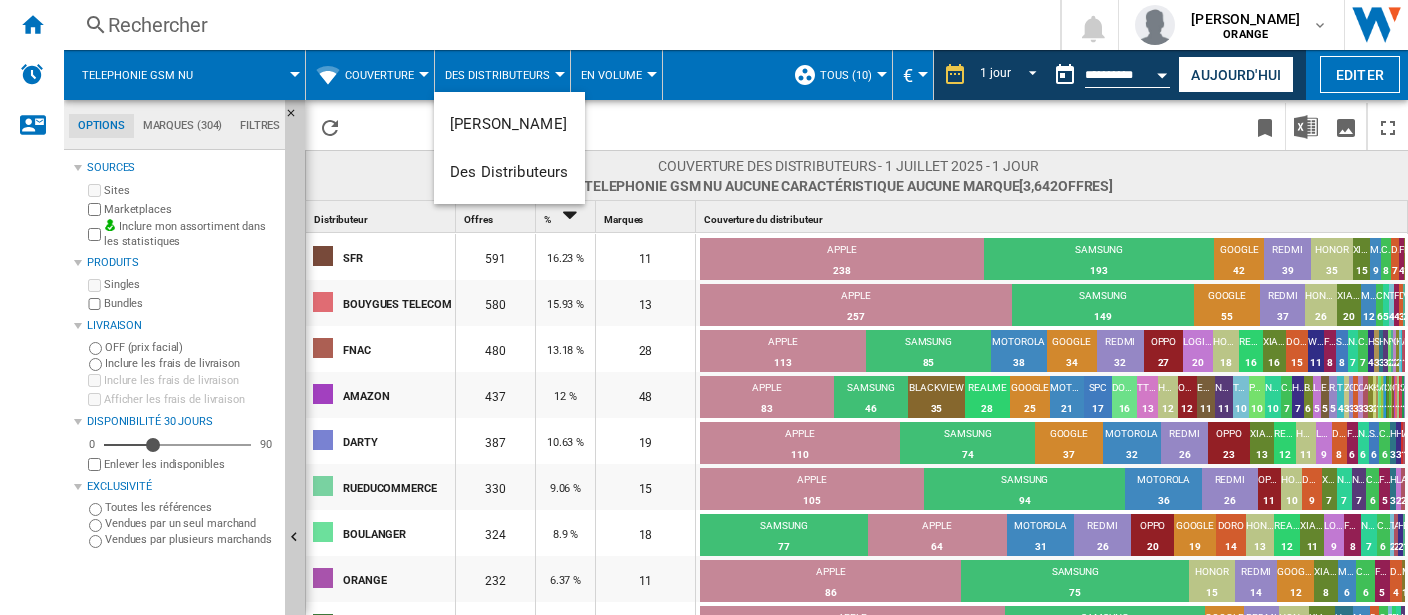 click at bounding box center (704, 307) 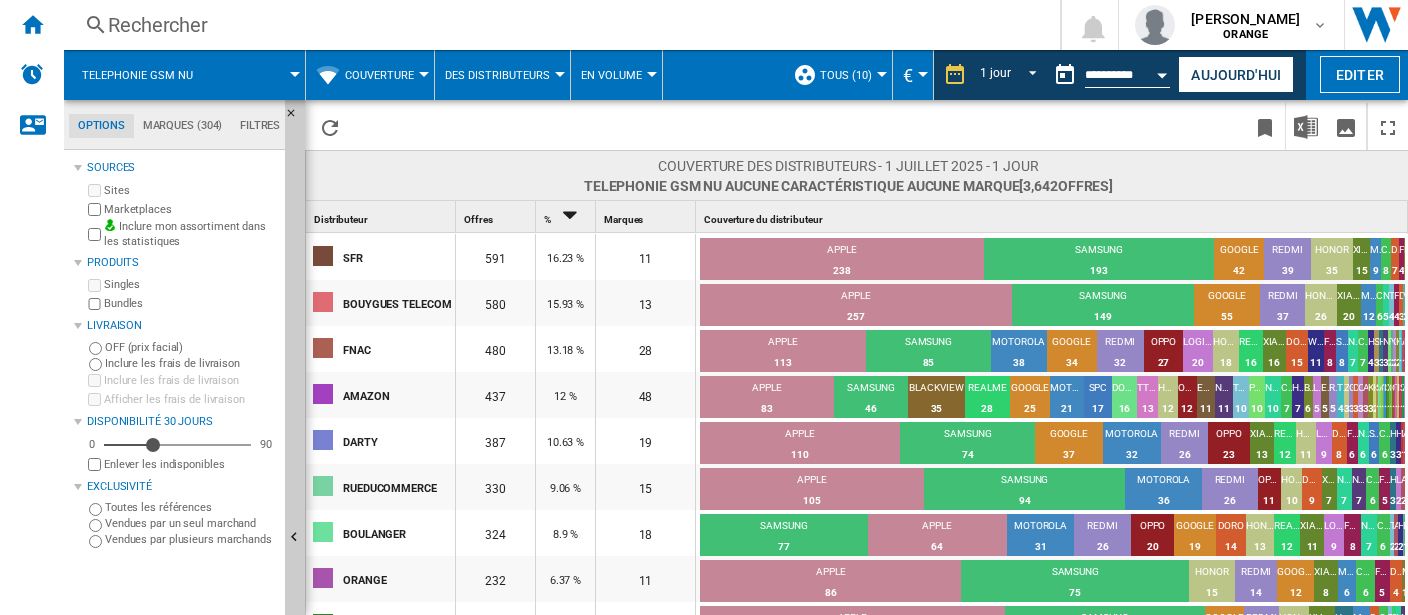 click on "Couverture" at bounding box center [384, 75] 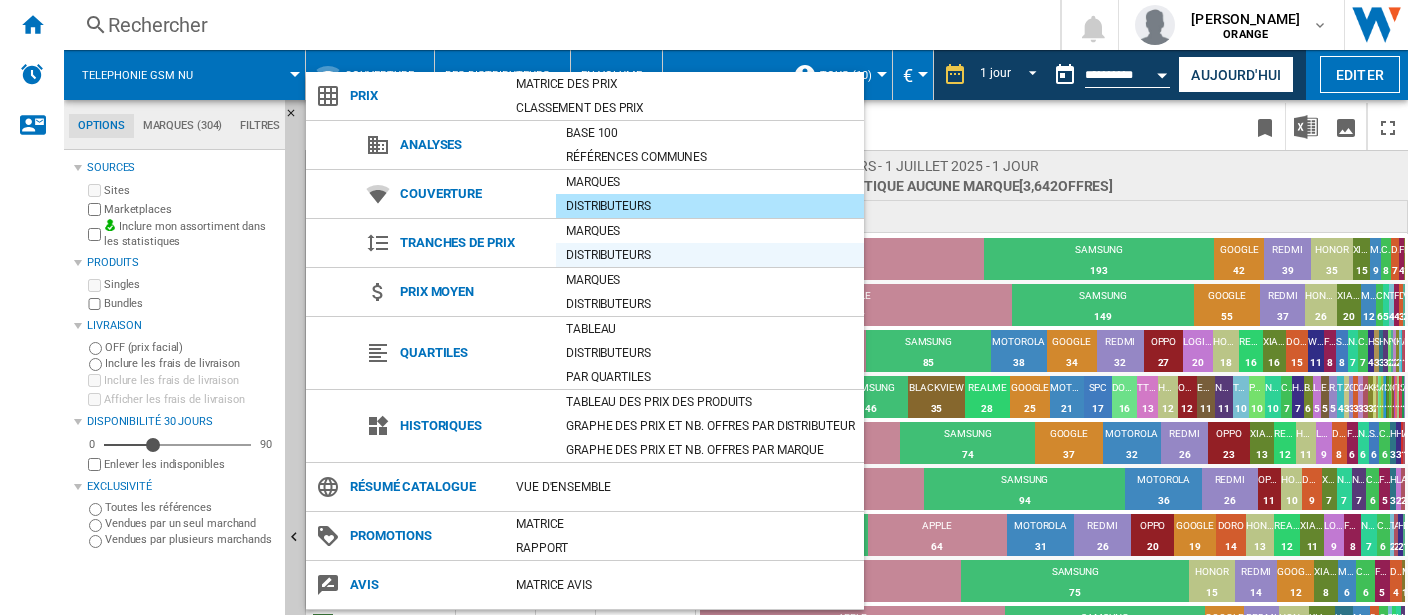 click on "Distributeurs" at bounding box center (710, 255) 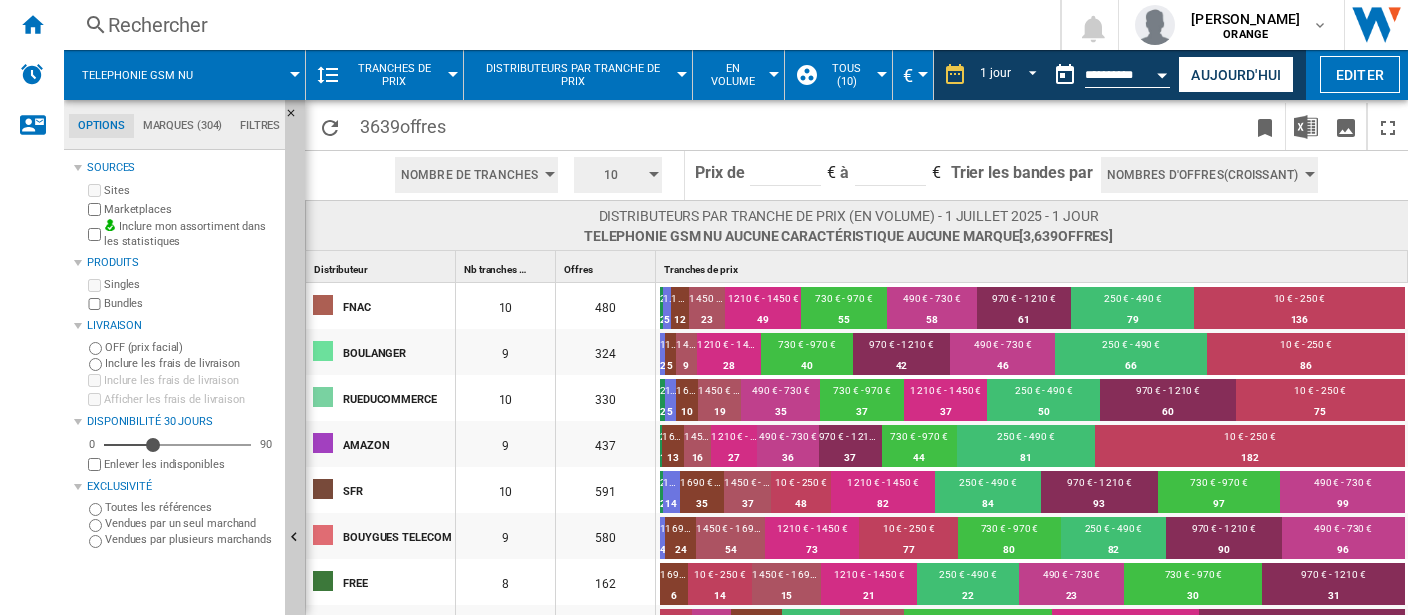 scroll, scrollTop: 0, scrollLeft: 0, axis: both 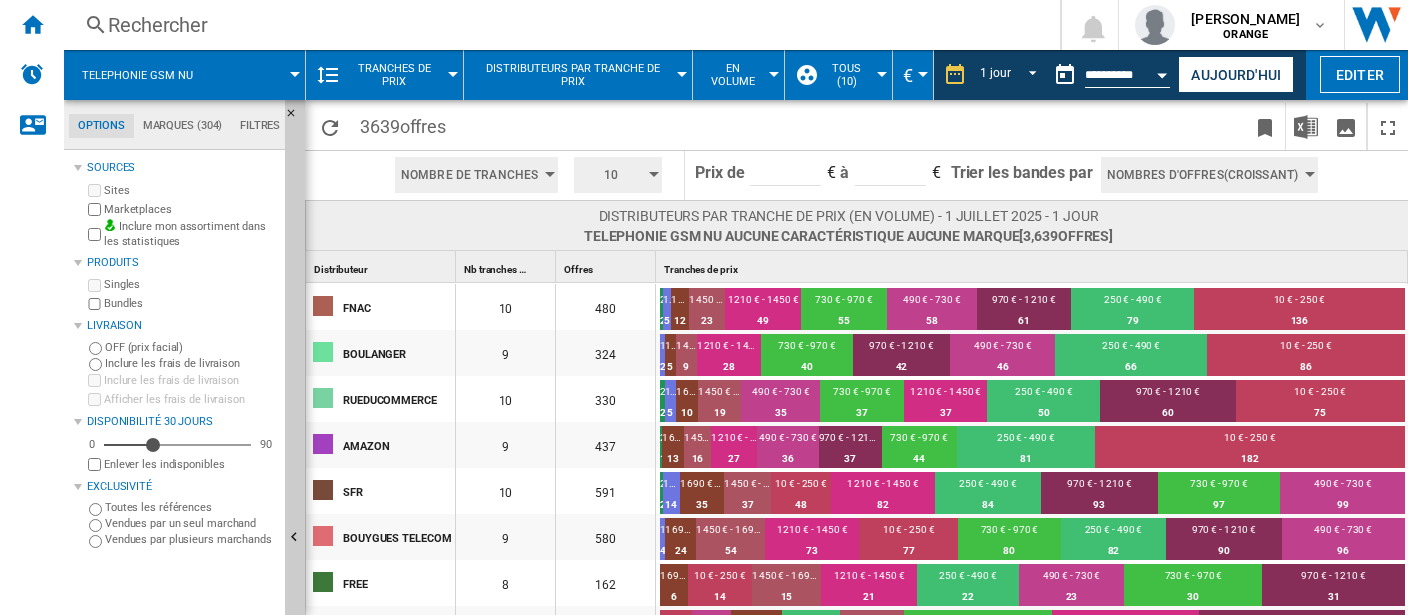 click on "Offres" at bounding box center (578, 269) 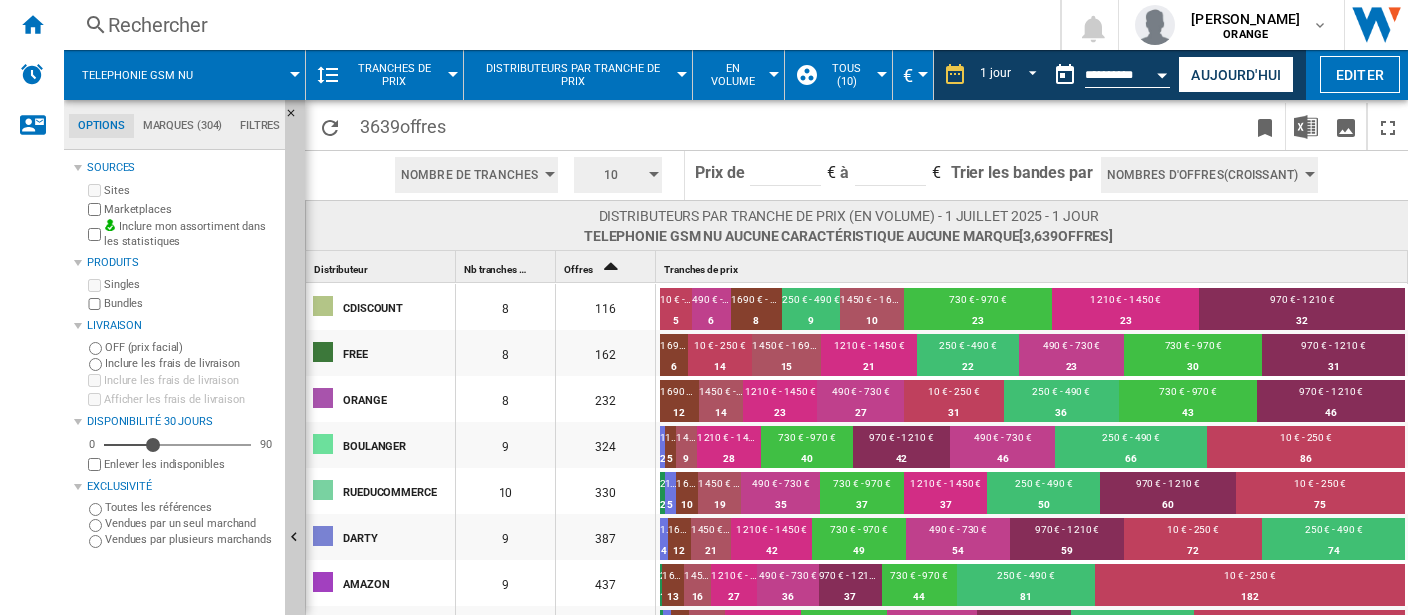 click on "Offres     1" at bounding box center (607, 266) 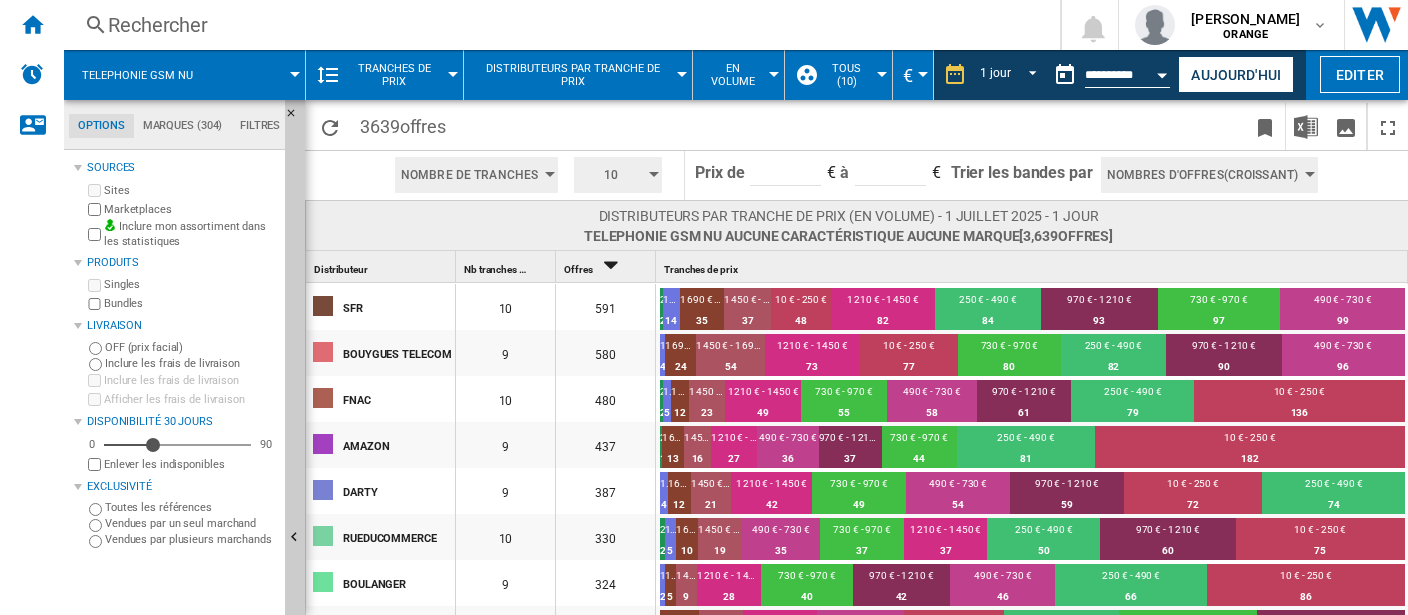 click on "Tranches de prix" at bounding box center [394, 75] 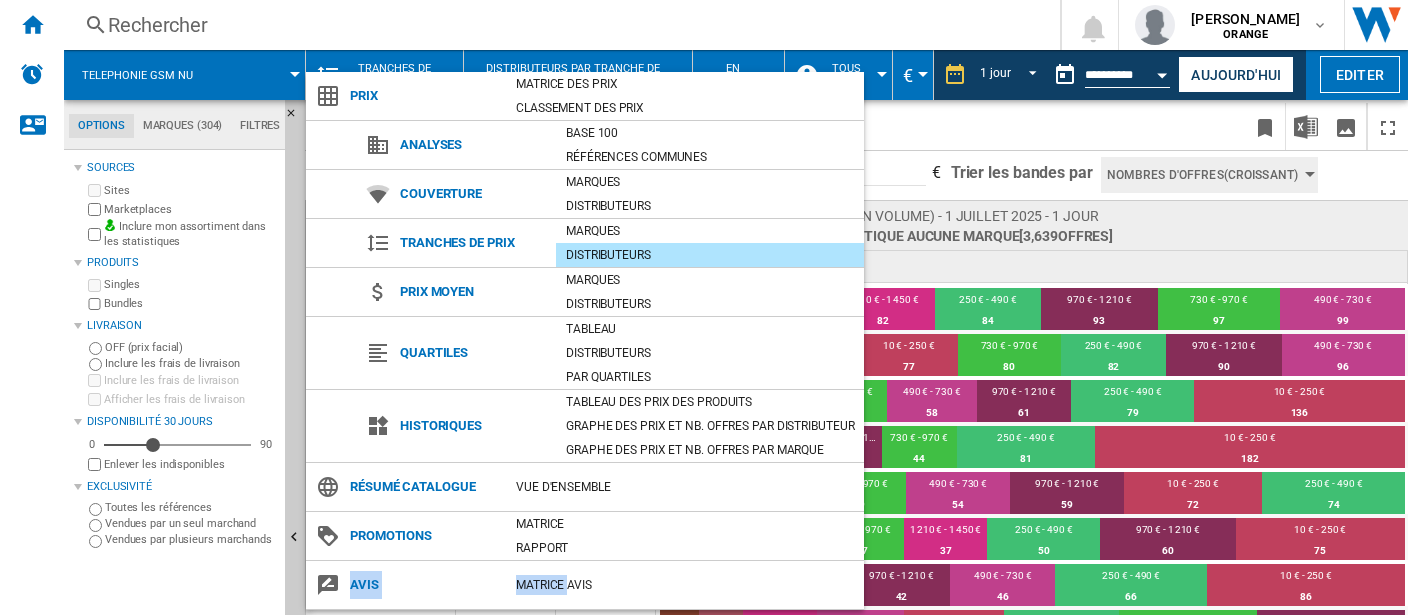 drag, startPoint x: 557, startPoint y: 535, endPoint x: 587, endPoint y: 620, distance: 90.13878 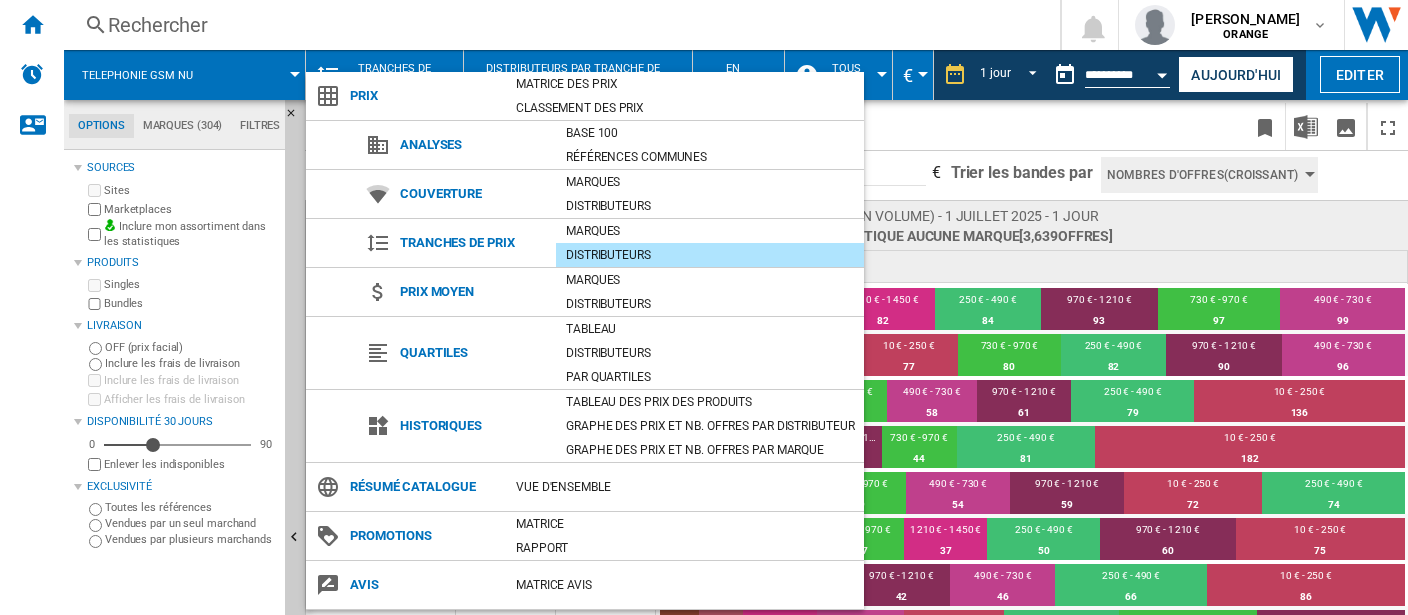 drag, startPoint x: 600, startPoint y: 580, endPoint x: 573, endPoint y: 581, distance: 27.018513 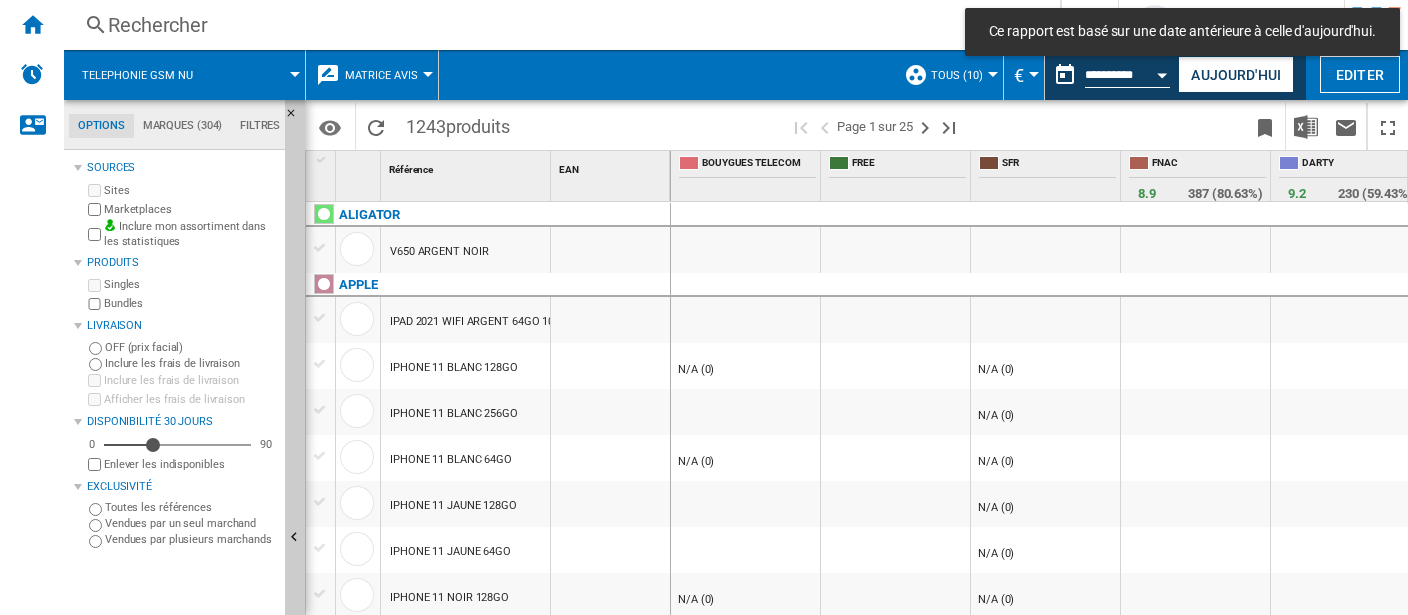 scroll, scrollTop: 384, scrollLeft: 0, axis: vertical 